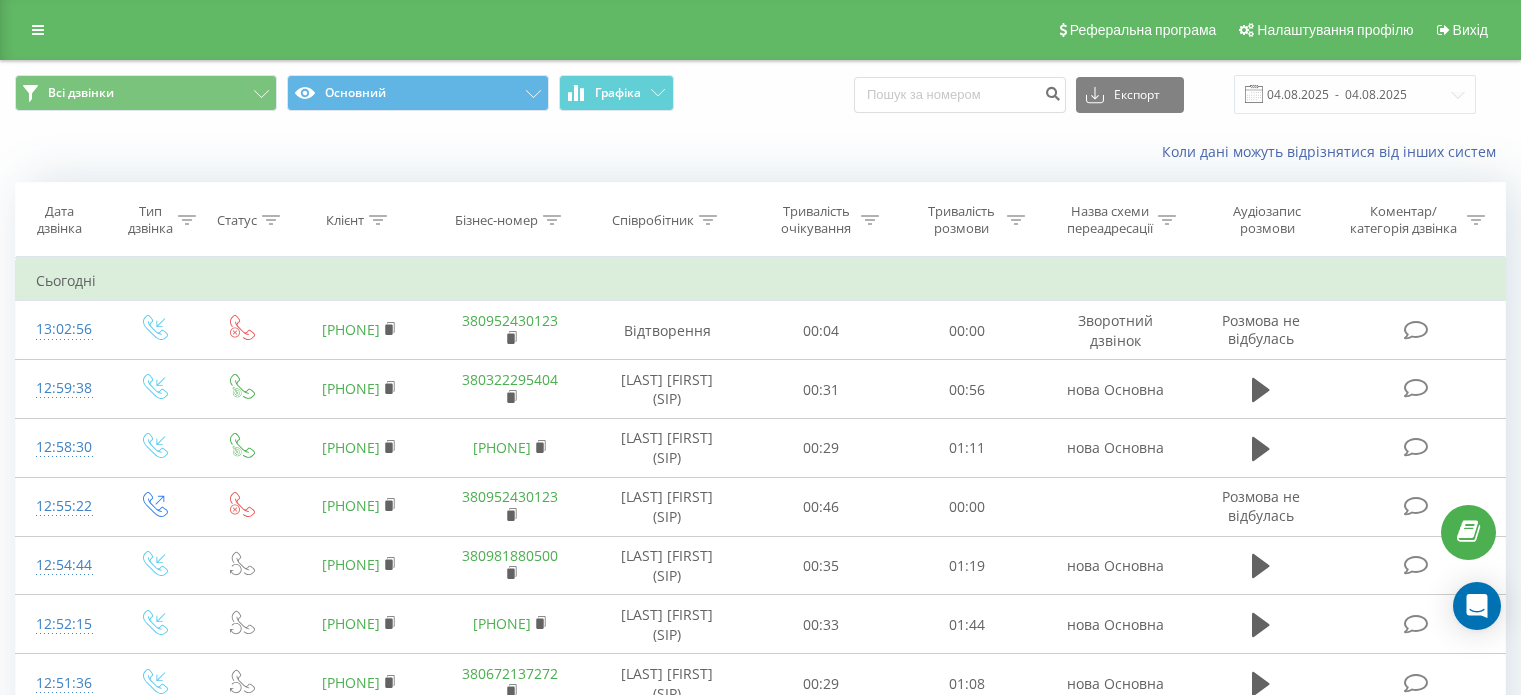 scroll, scrollTop: 0, scrollLeft: 0, axis: both 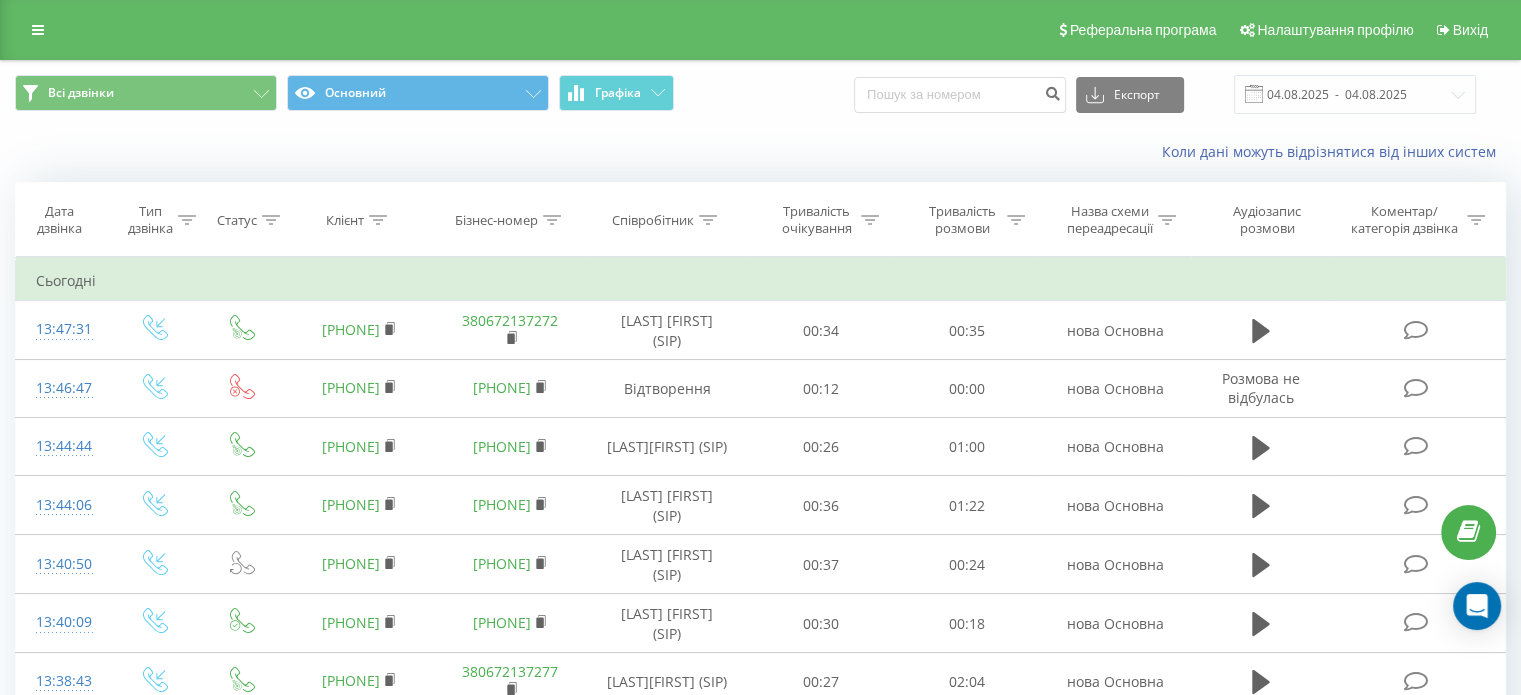 click on "Коли дані можуть відрізнятися від інших систем" at bounding box center (760, 152) 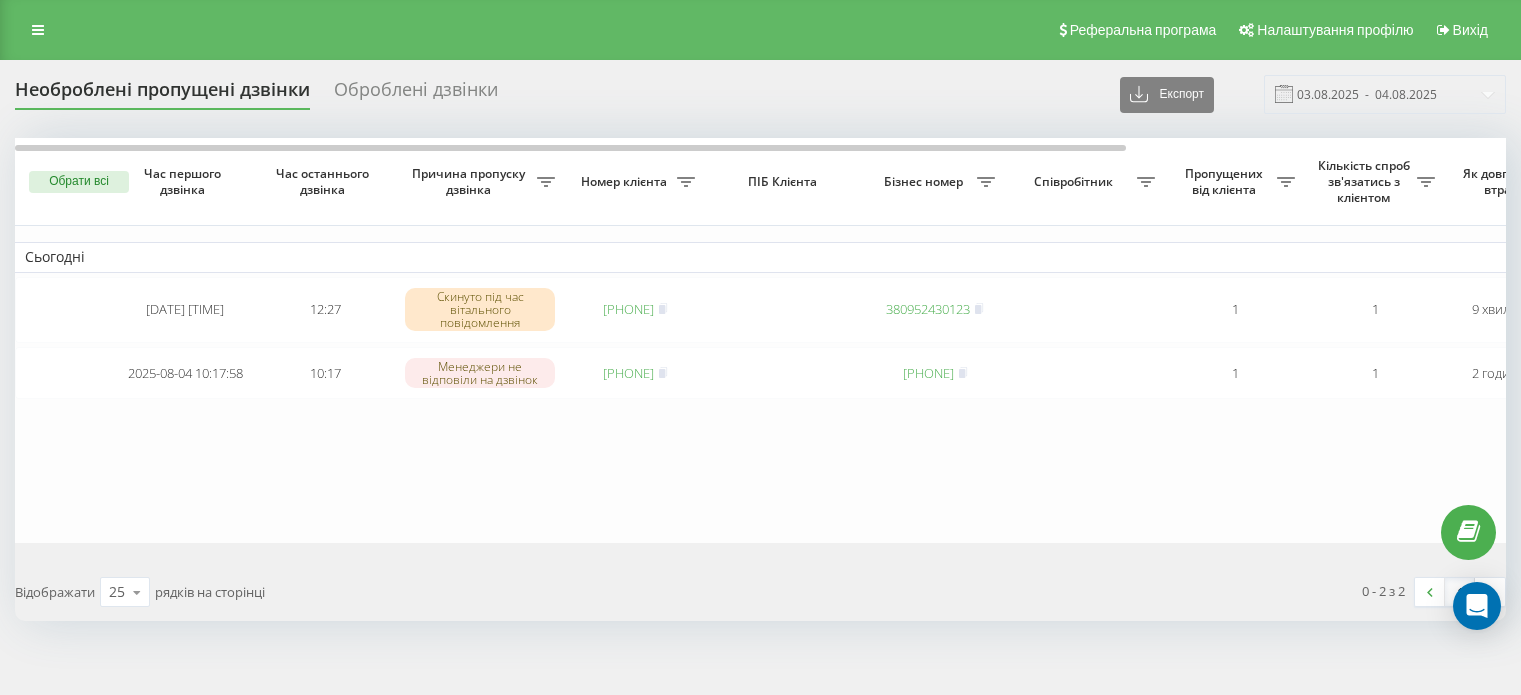 scroll, scrollTop: 0, scrollLeft: 0, axis: both 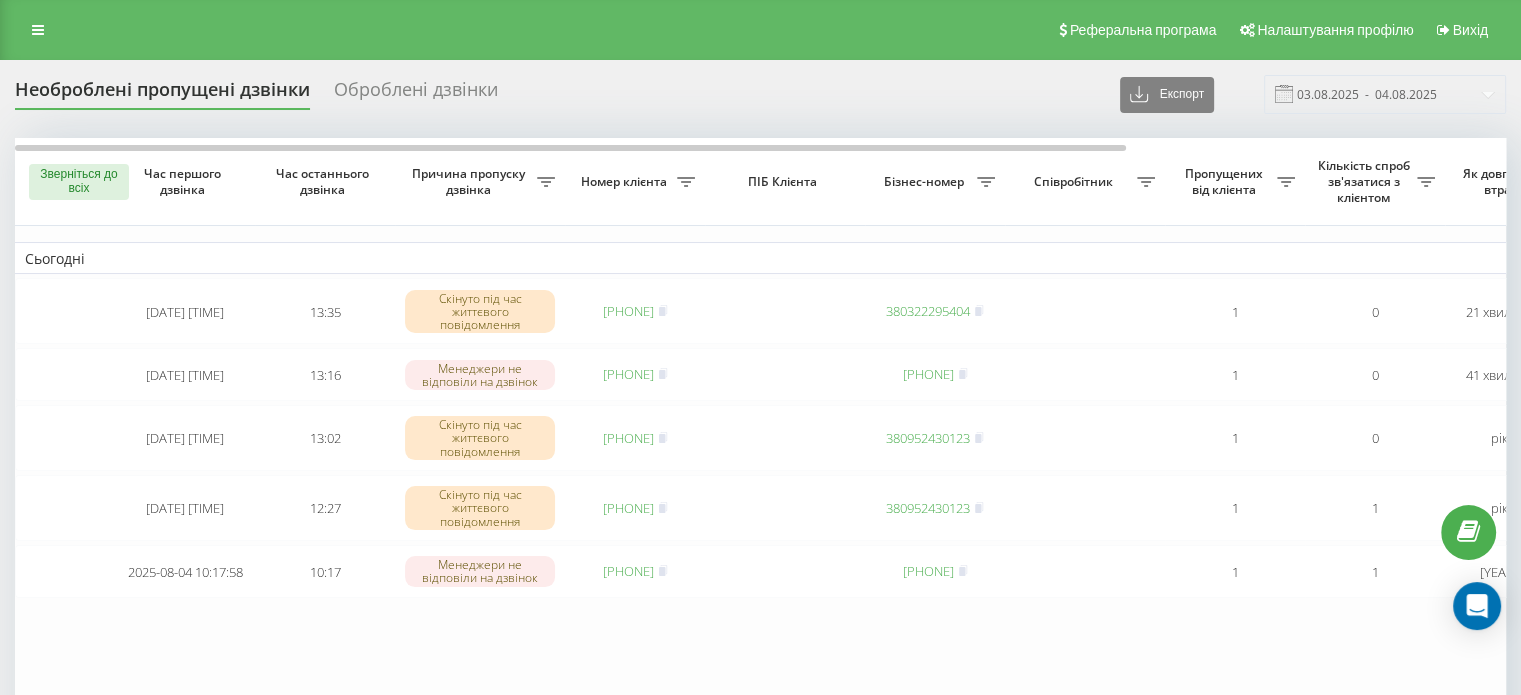 click on "Реферальна програма Налаштування профілю Вихід" at bounding box center (760, 30) 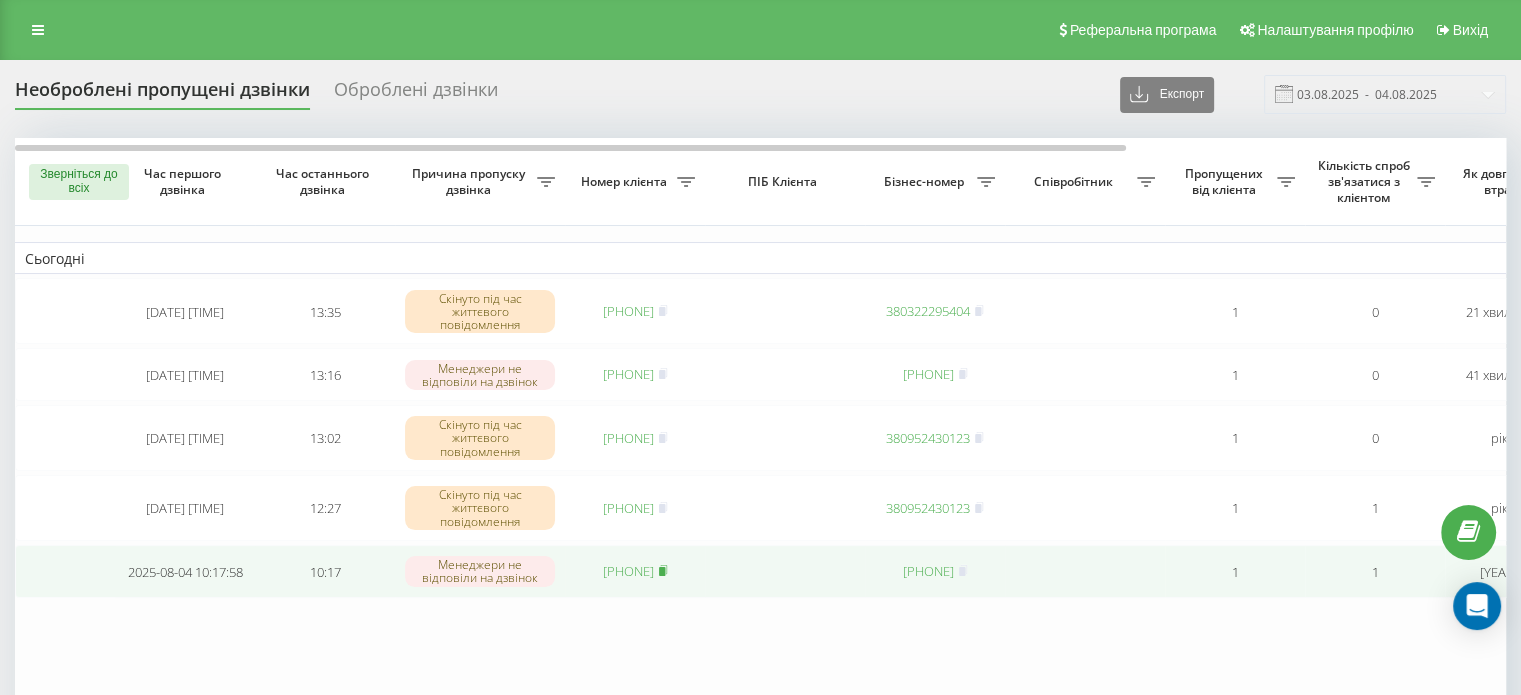 click 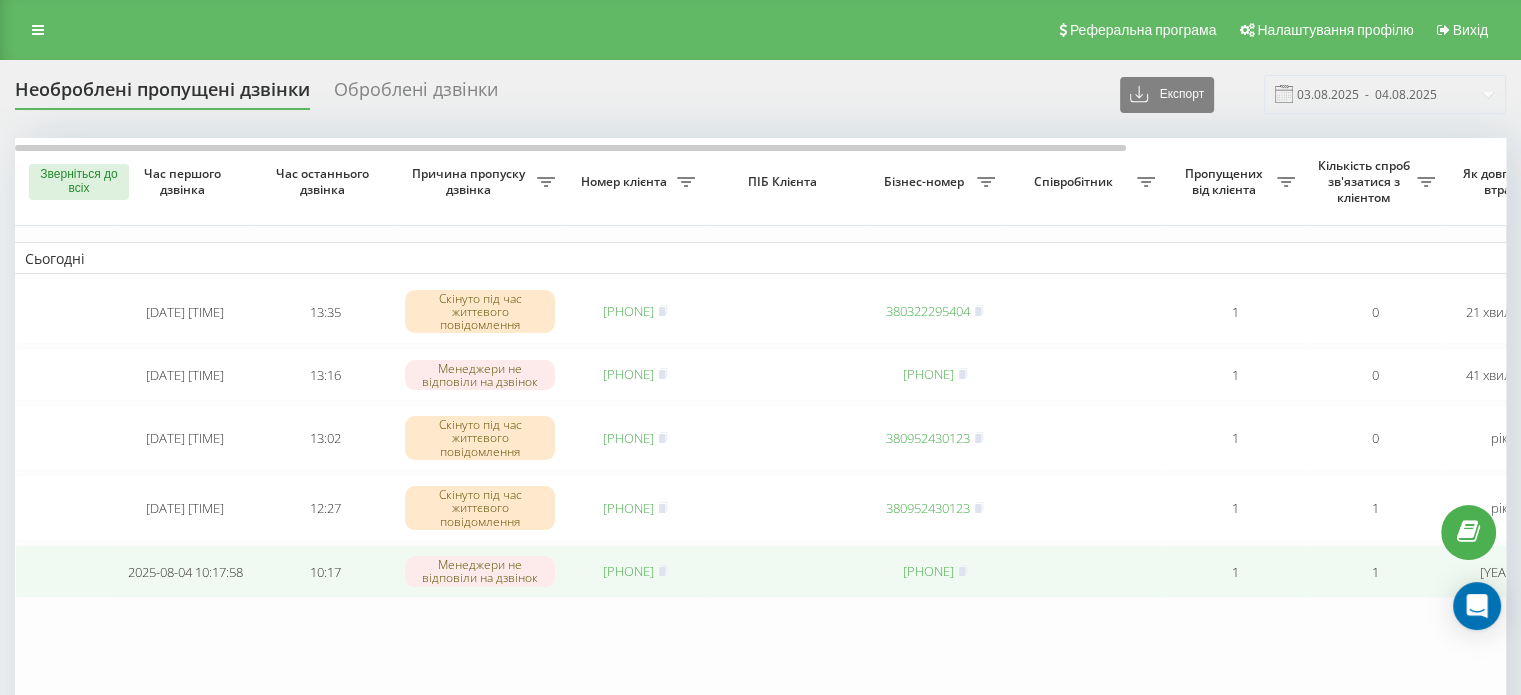 click on "[PHONE]" 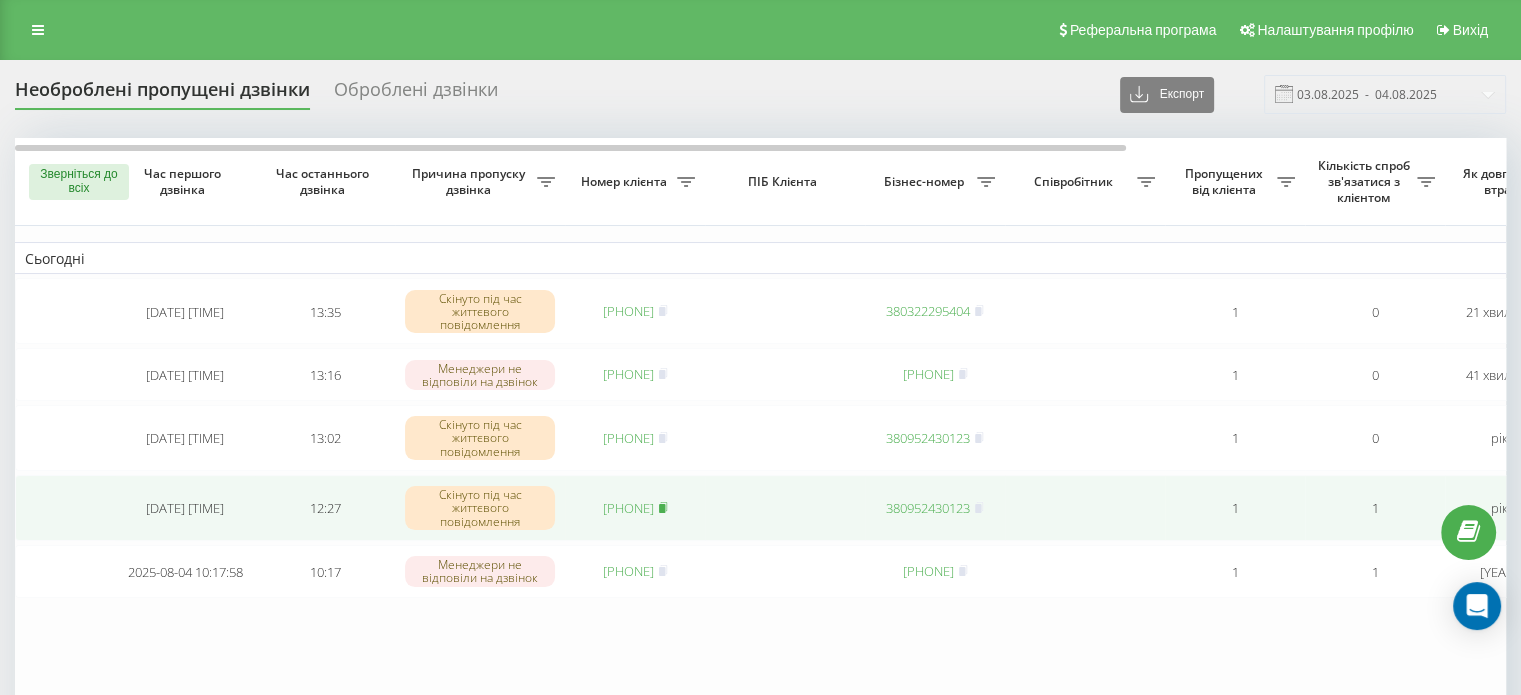 click 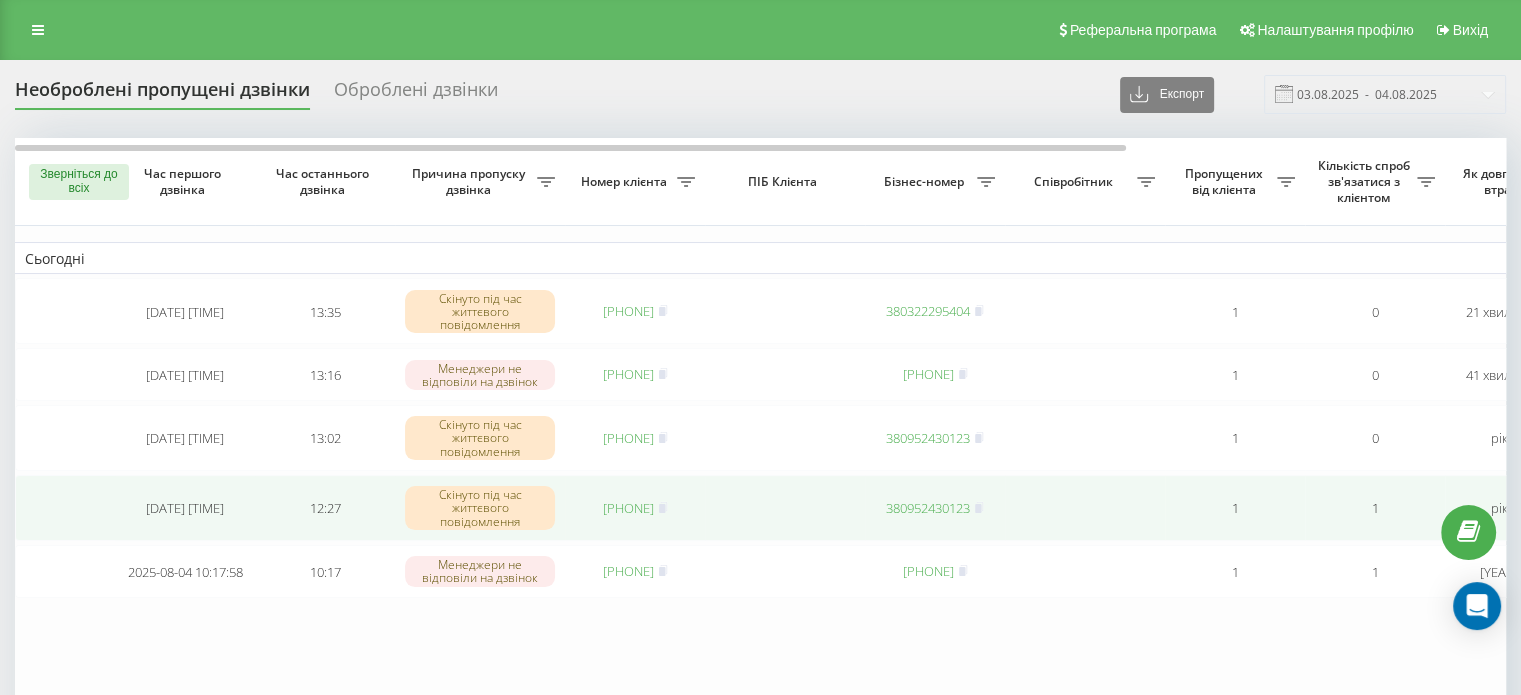 click on "380979182759" 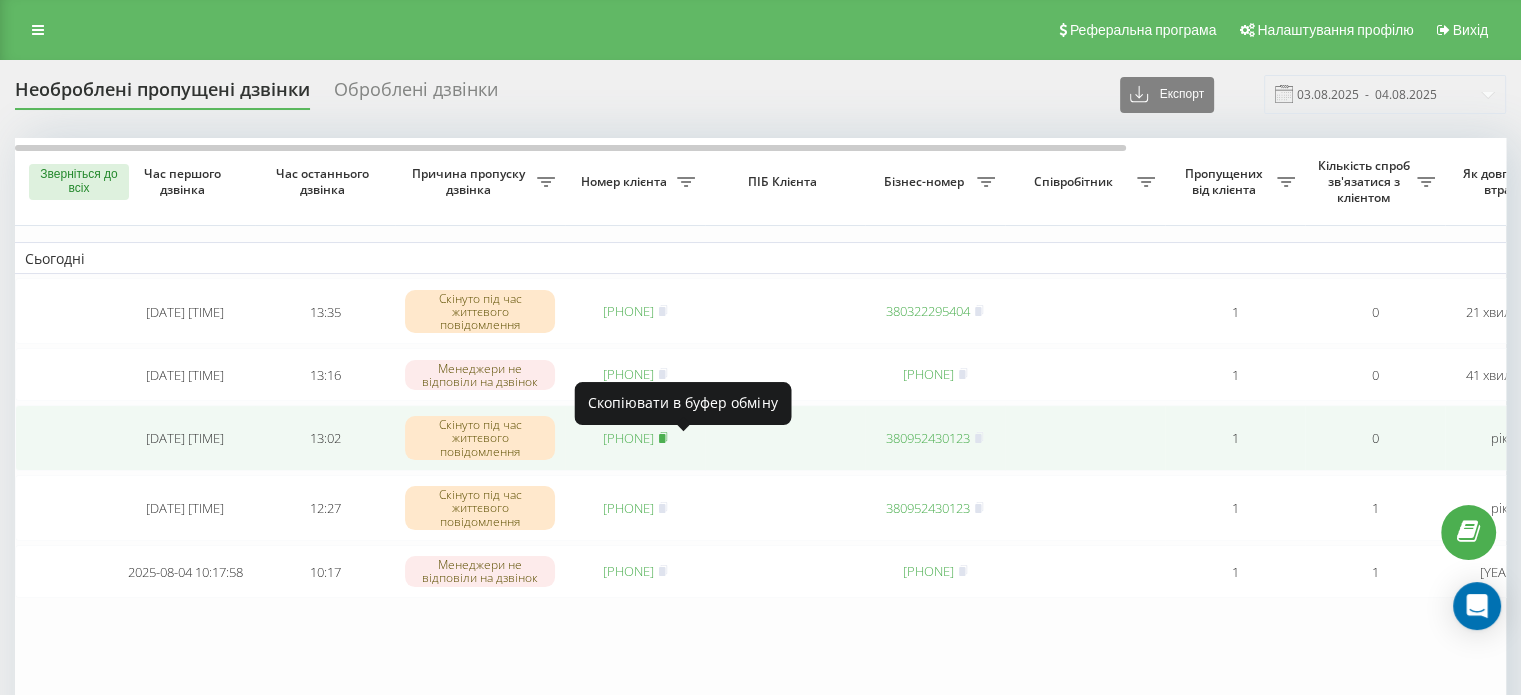 click 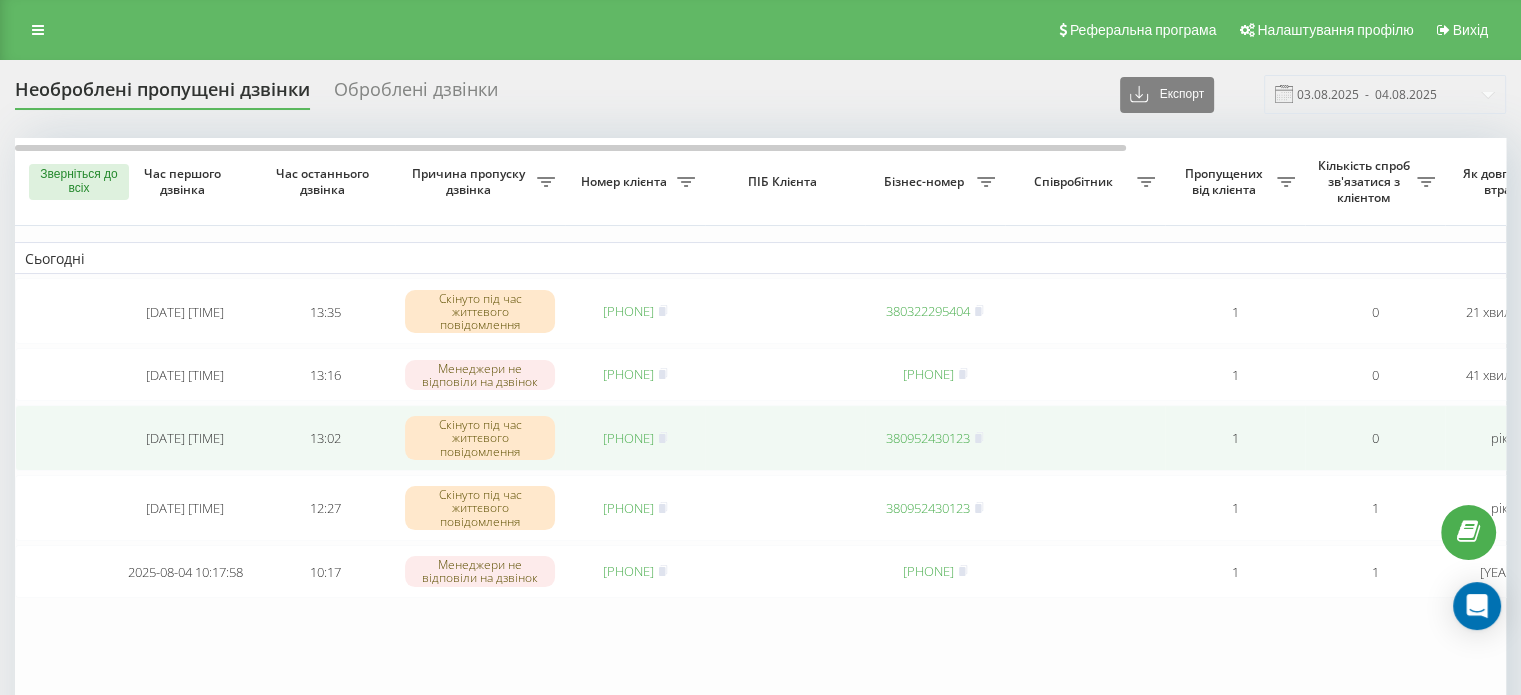 click on "[PHONE]" 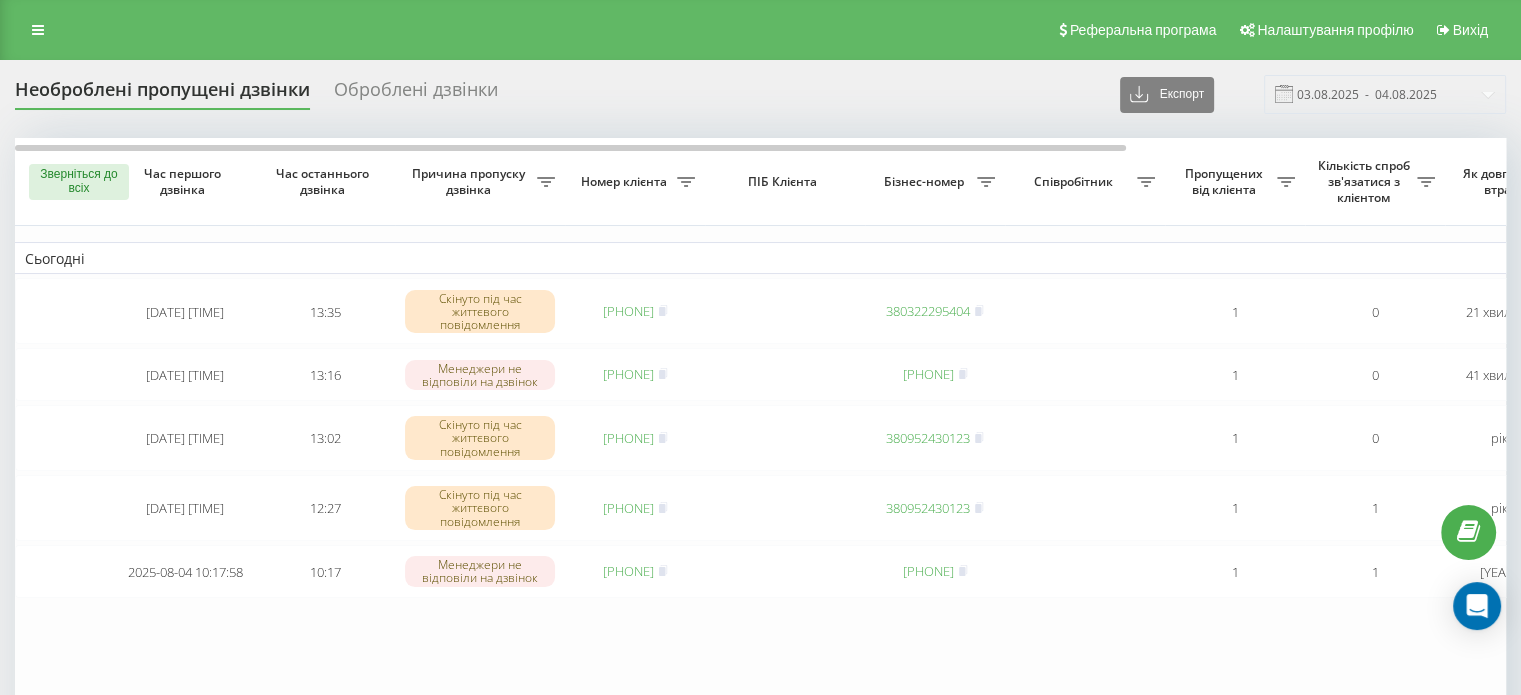 click on "Сьогодні 2025-08-04 13:35:53 13:35 Скінуто під час життєвого повідомлення 380975868212 380322295404 1 0 21 хвилину тому нова Основна Обробити Невдома зв'язуватися Зв'язався з клієнтом за допомогою іншого каналу Клієнт передзвонив сам з іншого номера Інший варіант 2025-08-04 13:16:36 13:16 Менеджери не відповіли на дзвінок 380682515940 380673245552 1 0 41 хвилину тому нова Основна Обробити Невдома зв'язуватися Зв'язався з клієнтом за допомогою іншого каналу Клієнт передзвонив сам з іншого номера Інший варіант 2025-08-04 13:02:56 13:02 Скінуто під час життєвого повідомлення 380673668564 380952430123 1 0 рік тому Обробити 12:27 1 1 1" at bounding box center [1015, 439] 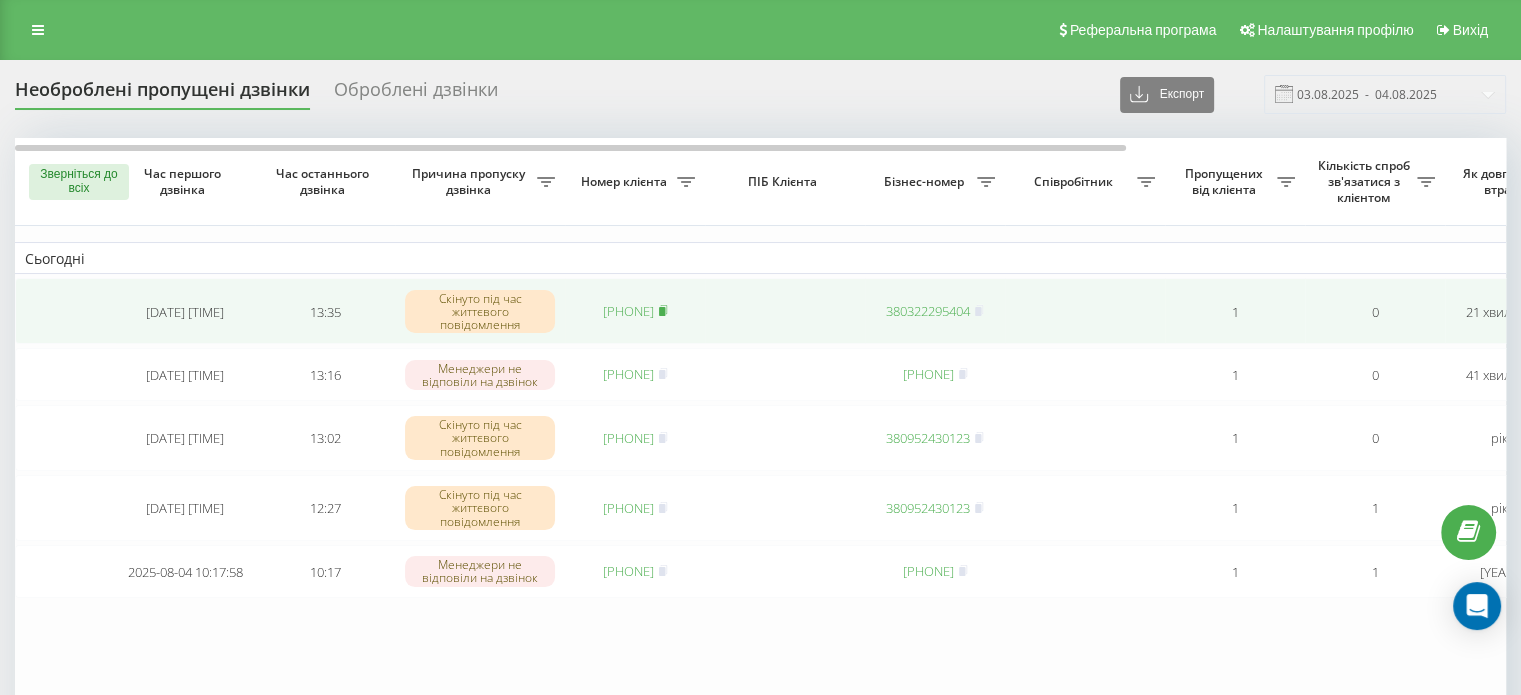 click 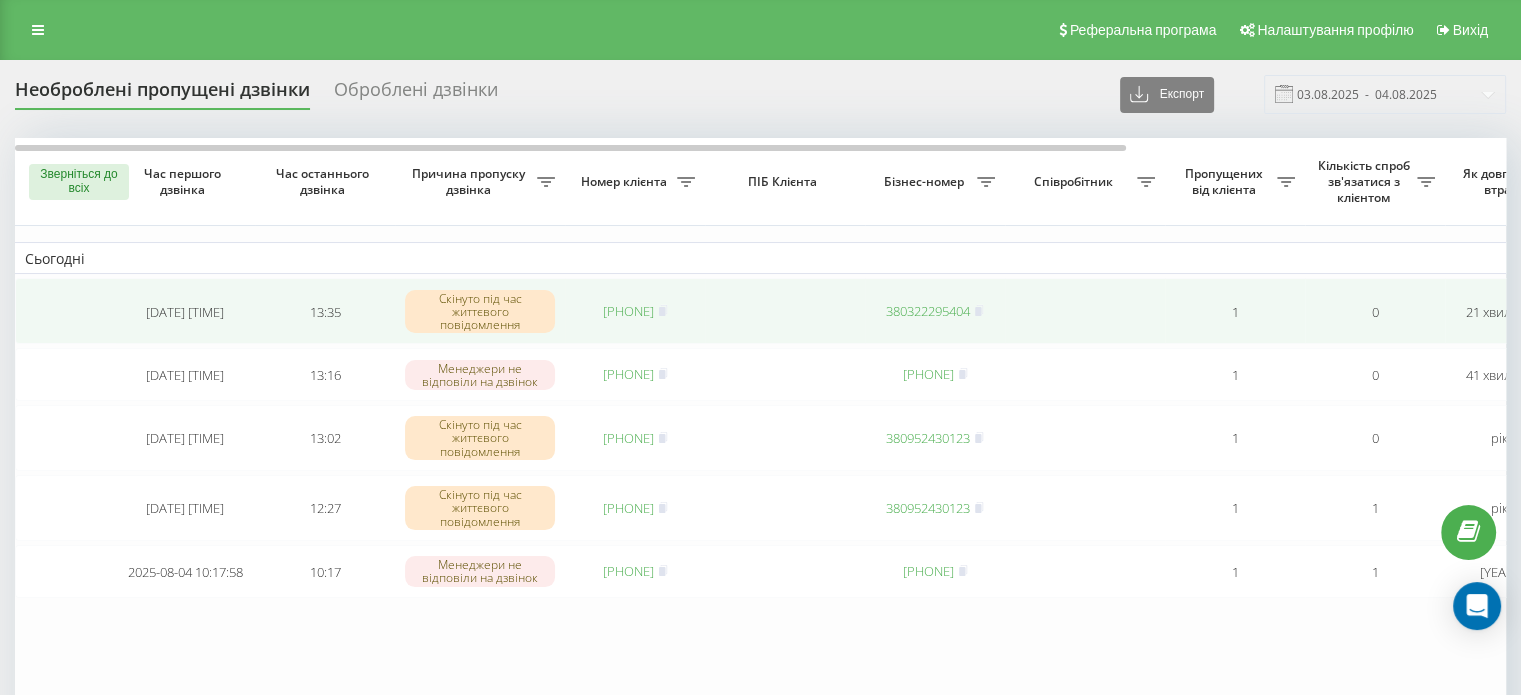 click on "380975868212" 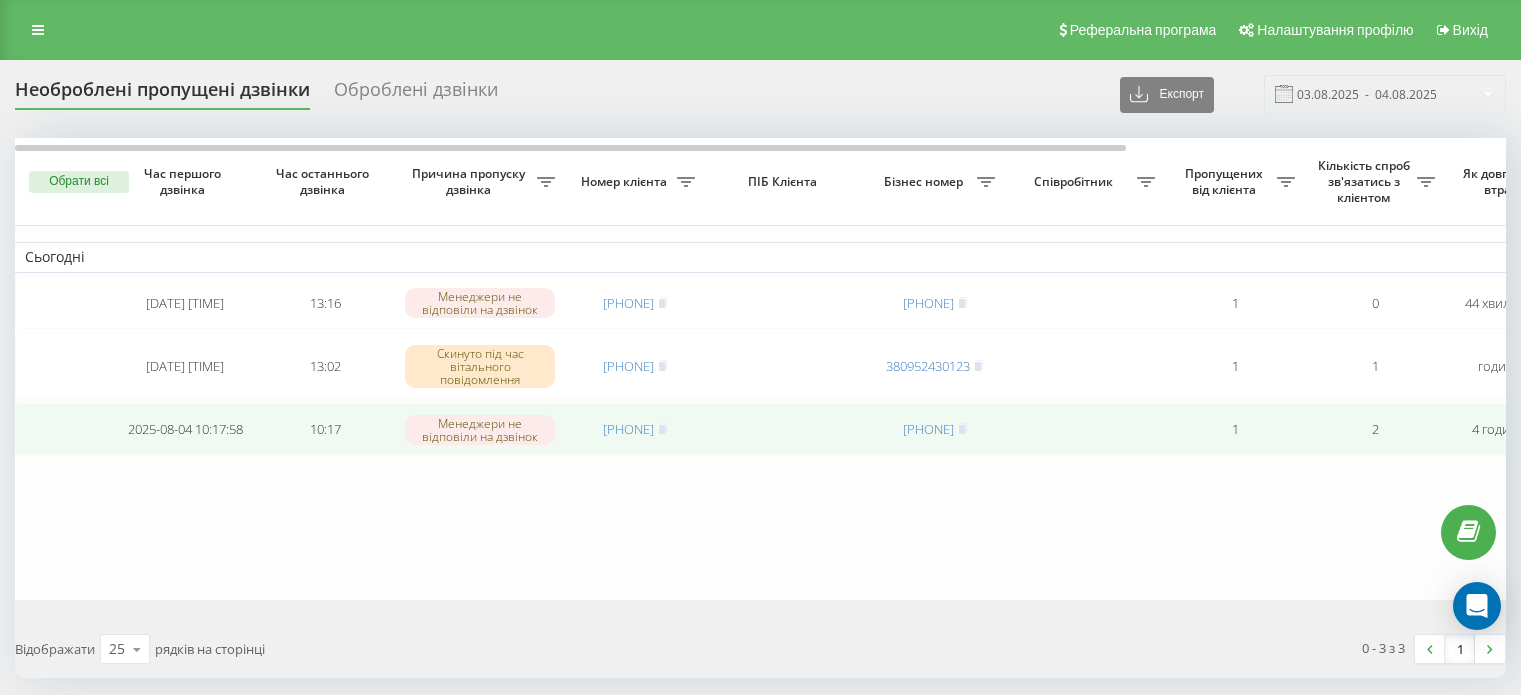 scroll, scrollTop: 0, scrollLeft: 0, axis: both 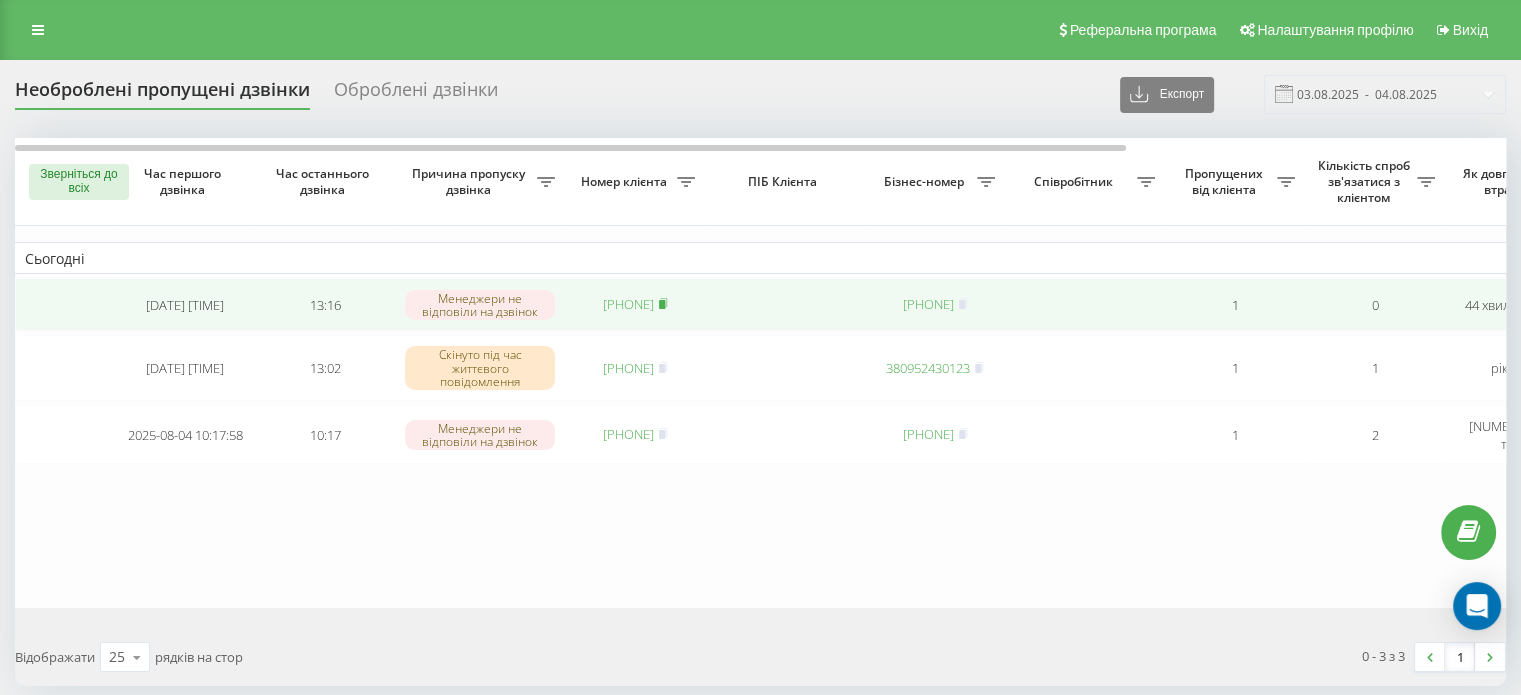 click 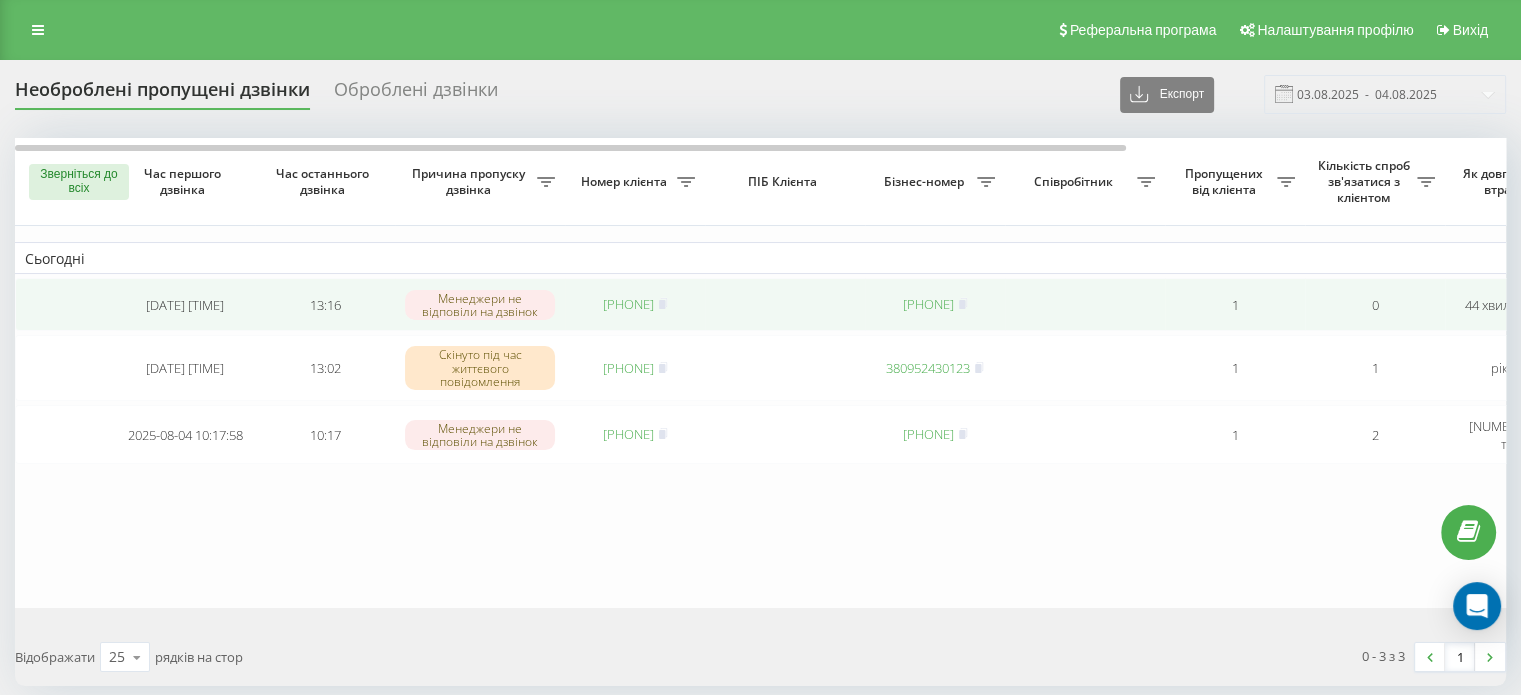click on "[PHONE]" 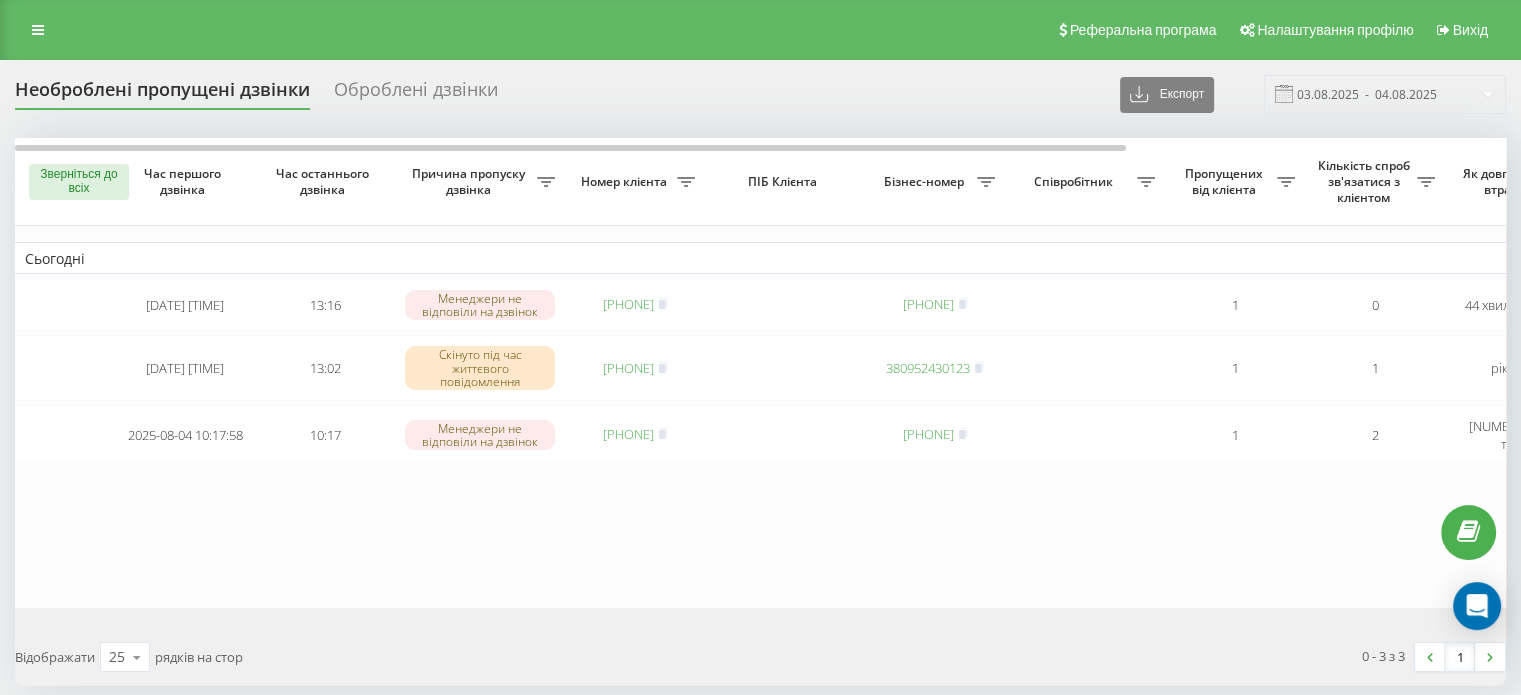 click on "Сьогодні [DATE] [TIME] [TIME] Менеджери не відповіли на дзвінок [PHONE] [PHONE] 1 0 [NUMBER] хвилини тому нова Основна Обробити Невдома зв'язуватися Зв'язався з клієнтом за допомогою іншого каналу Клієнт передзвонив сам з іншого номера Інший варіант [DATE] [TIME] [TIME] Скінуто під час життєвого повідомлення [PHONE] [PHONE] 1 1 рік тому Зворотний виклик Обробити Невдома зв'язуватися Зв'язався з клієнтом за допомогою іншого каналу Клієнт передзвонив сам з іншого номера Інший варіант [DATE] [TIME] [TIME] Менеджери не відповіли на дзвінок [PHONE] [PHONE] 1 2 [NUMBER] роки тому нова Основна" at bounding box center [1015, 373] 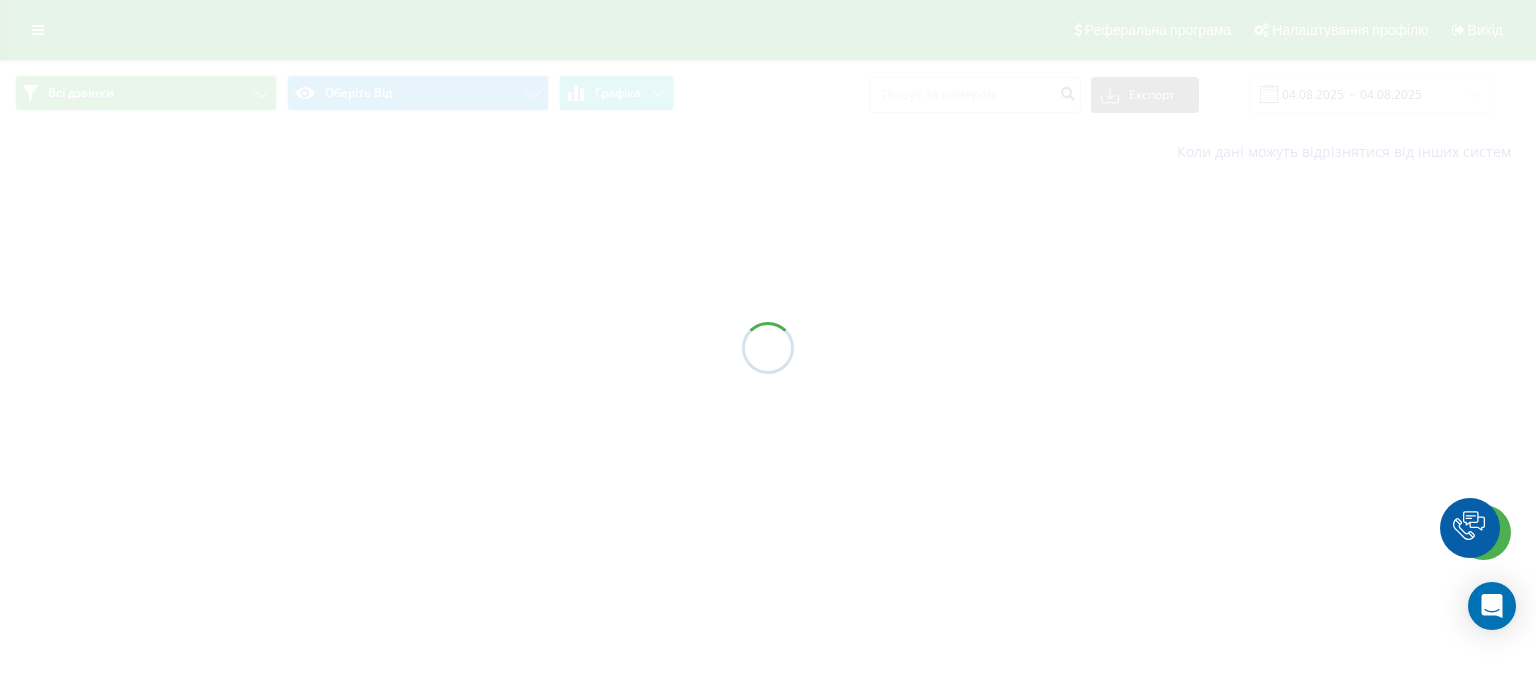 scroll, scrollTop: 0, scrollLeft: 0, axis: both 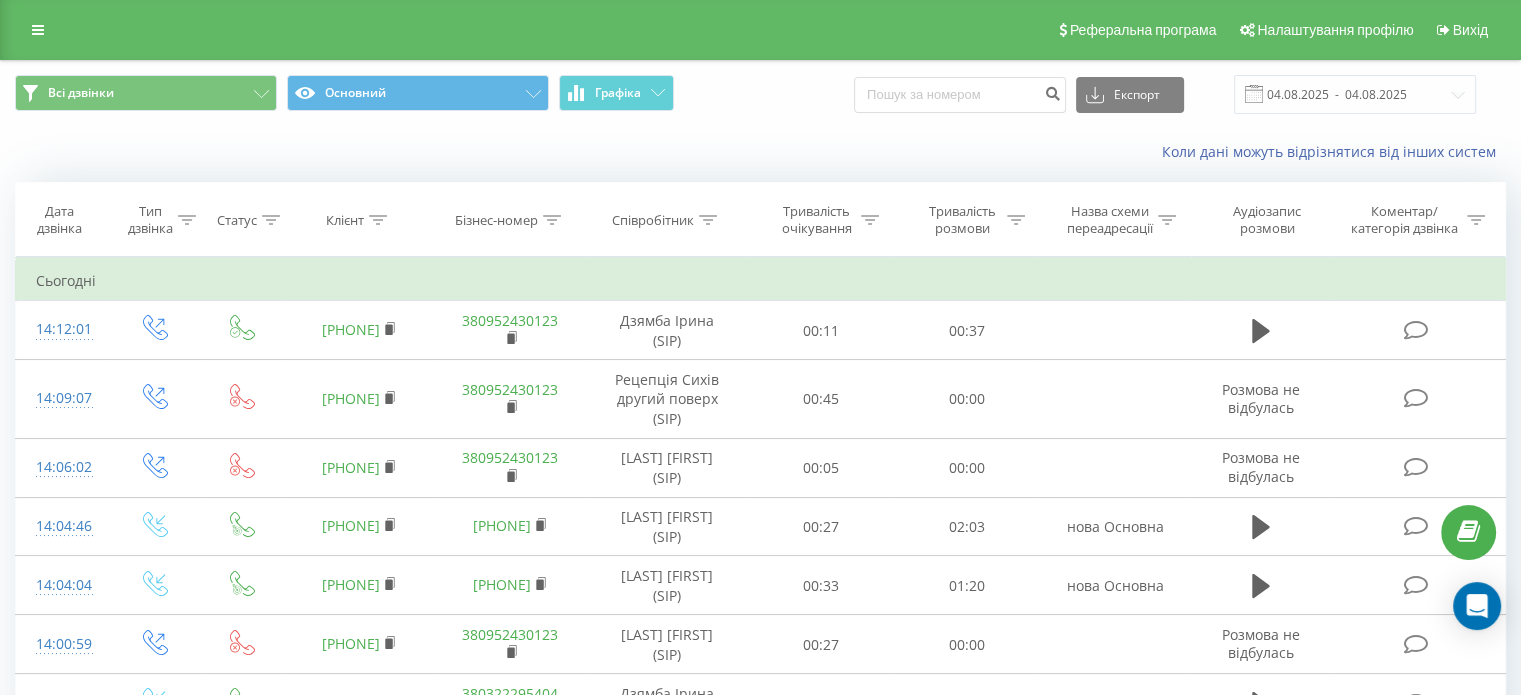 click on "Коли дані можуть відрізнятися від інших систем" at bounding box center (1045, 152) 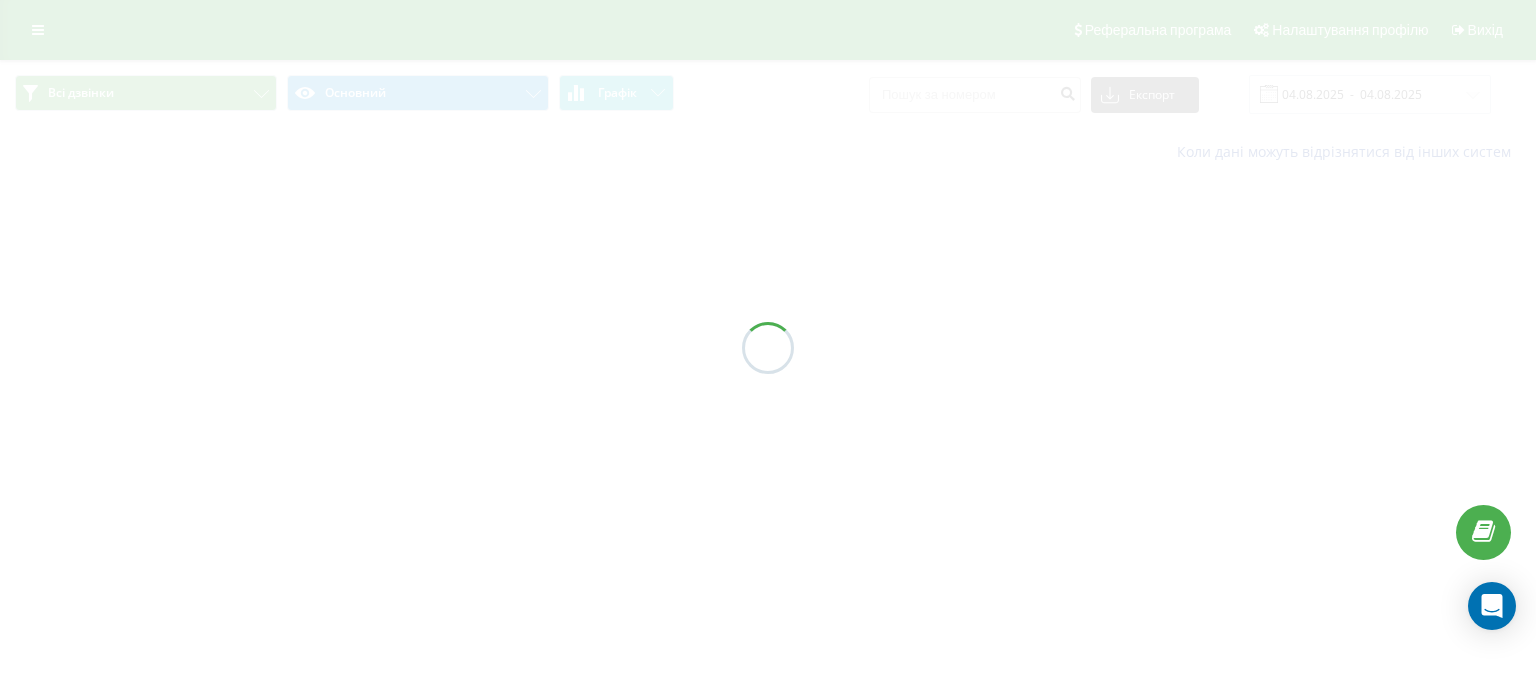 scroll, scrollTop: 0, scrollLeft: 0, axis: both 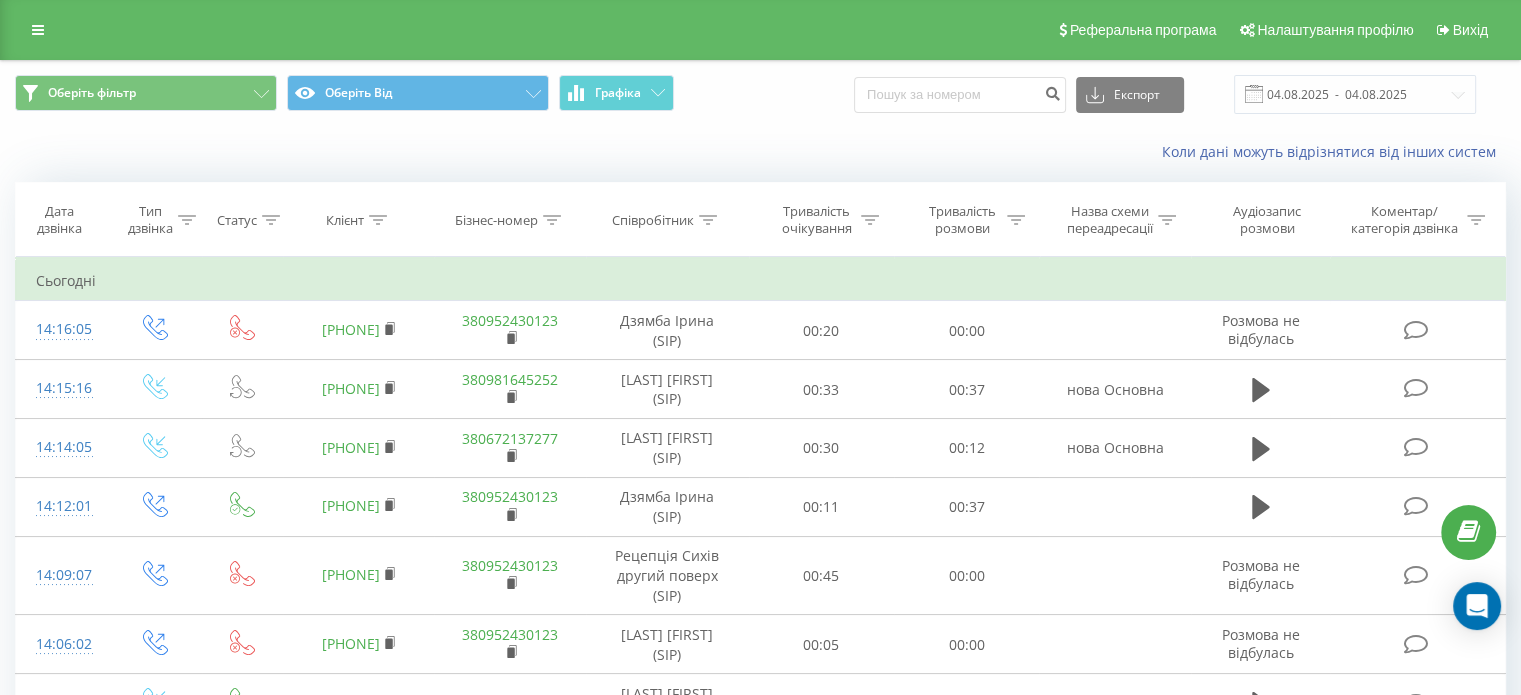 click on "Коли дані можуть відрізнятися від інших систем" at bounding box center (760, 152) 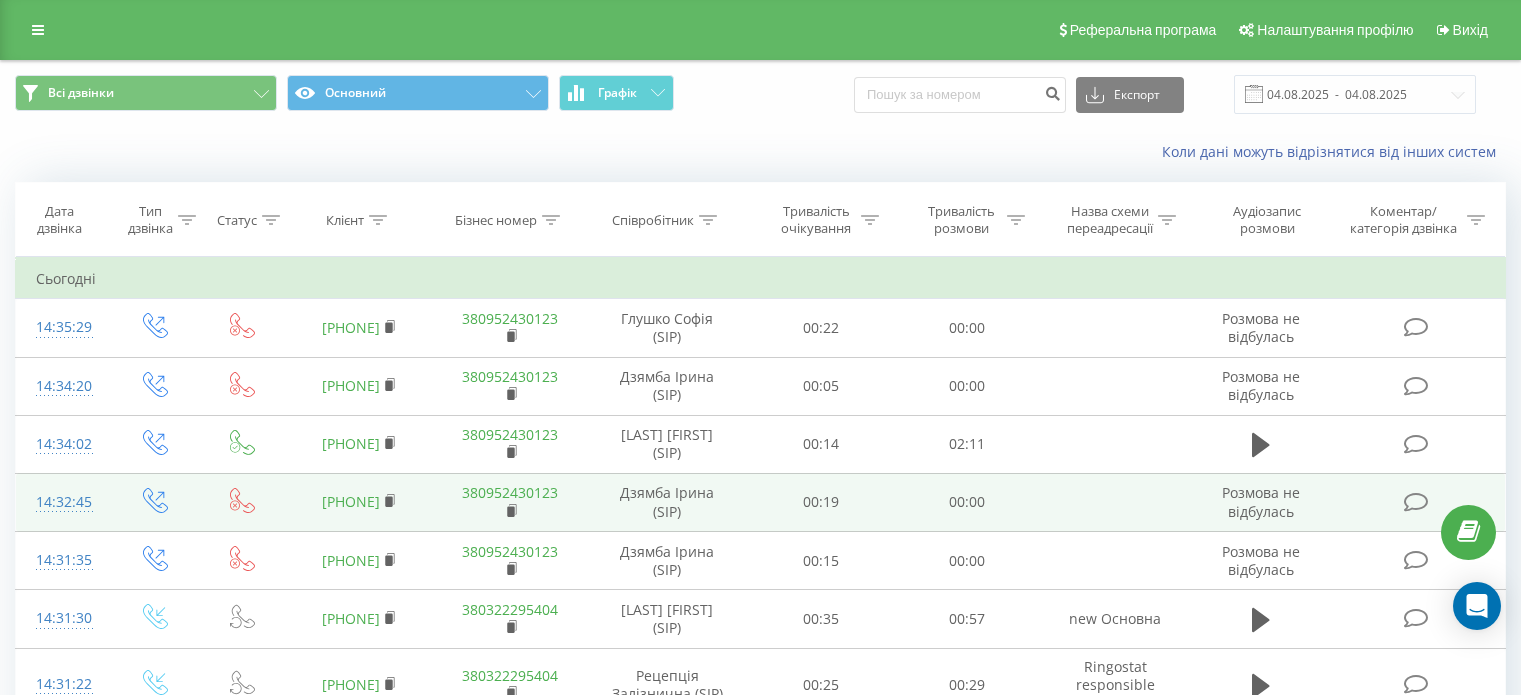 scroll, scrollTop: 0, scrollLeft: 0, axis: both 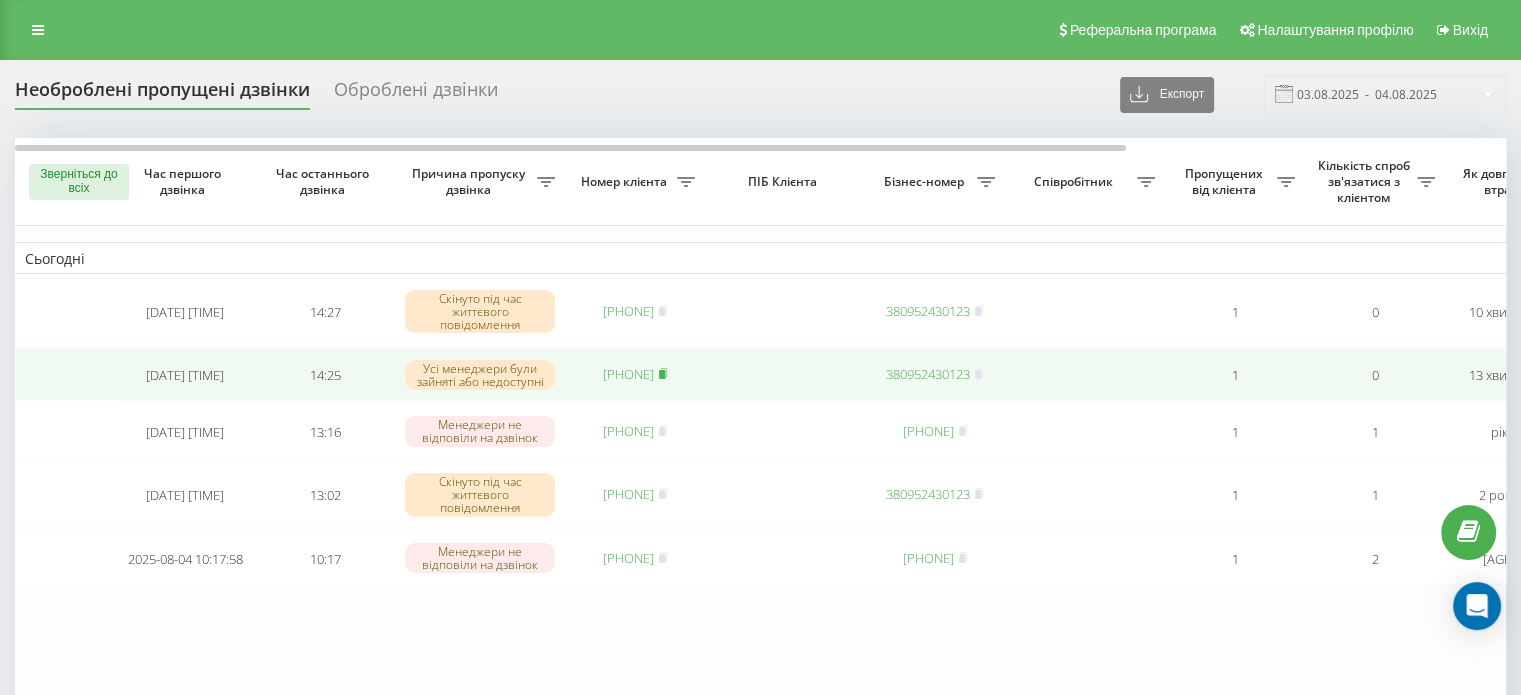 click 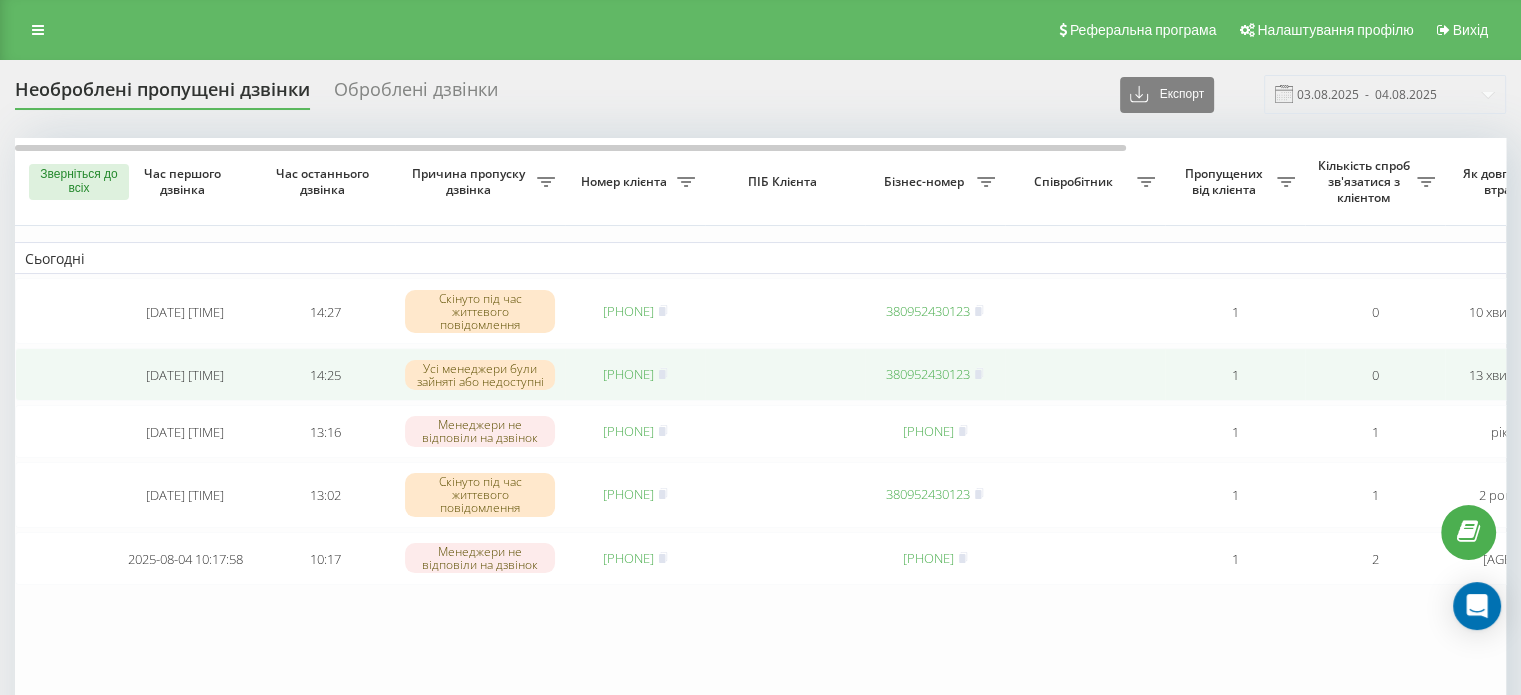 click on "380677633293" 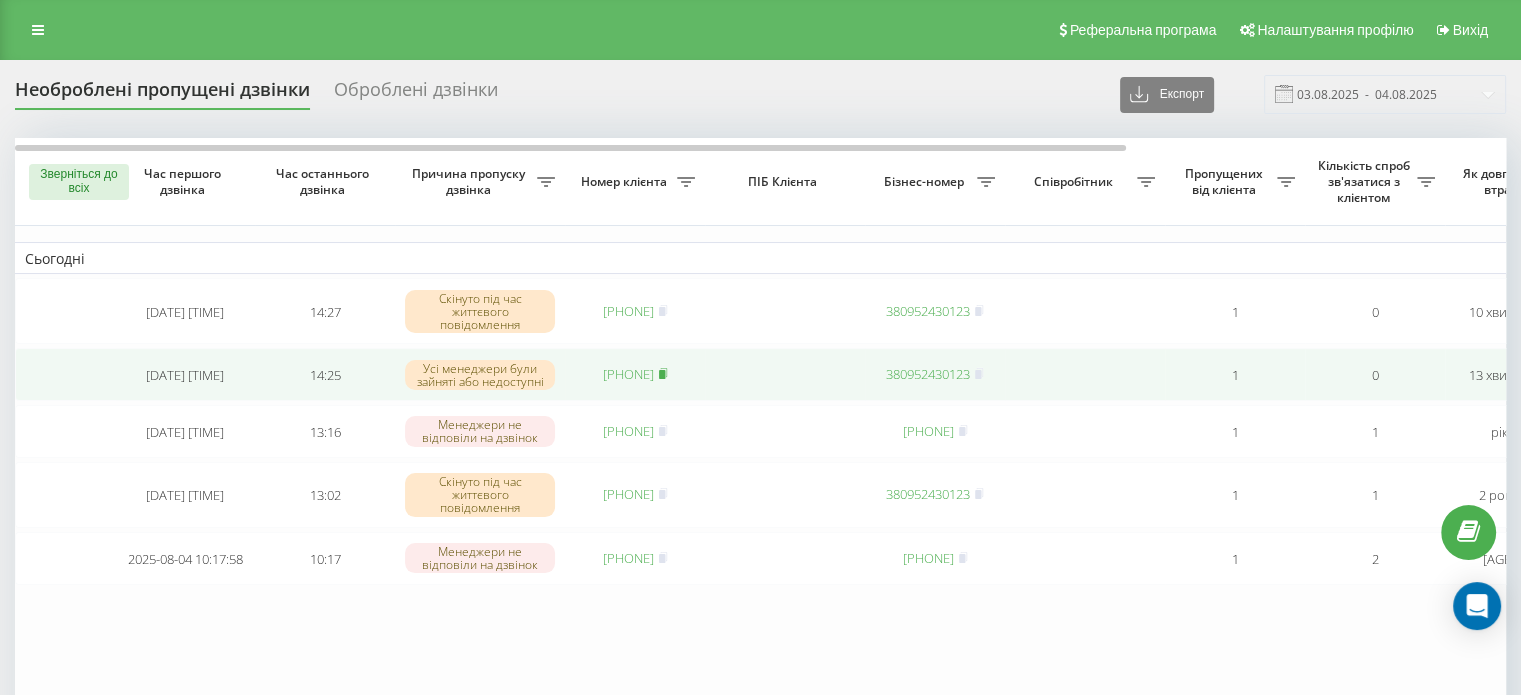 click 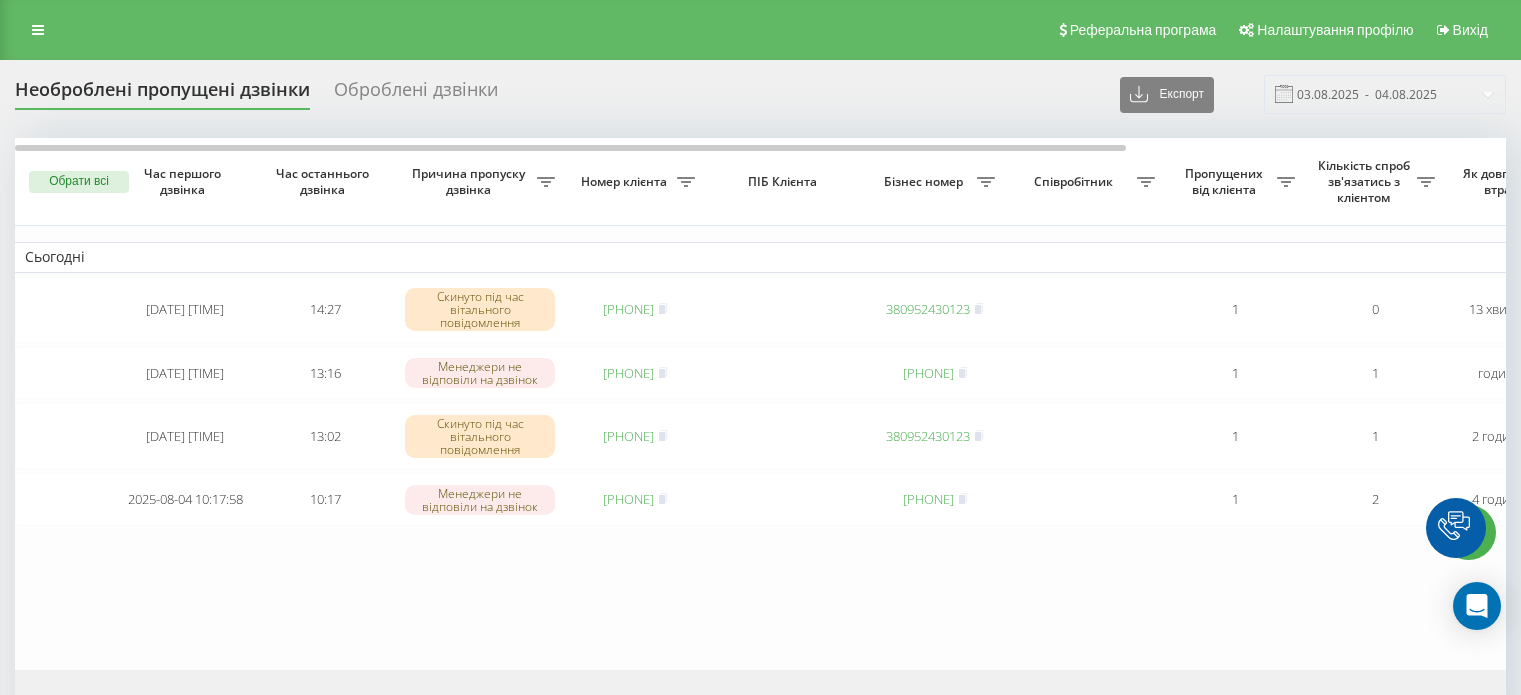 scroll, scrollTop: 0, scrollLeft: 0, axis: both 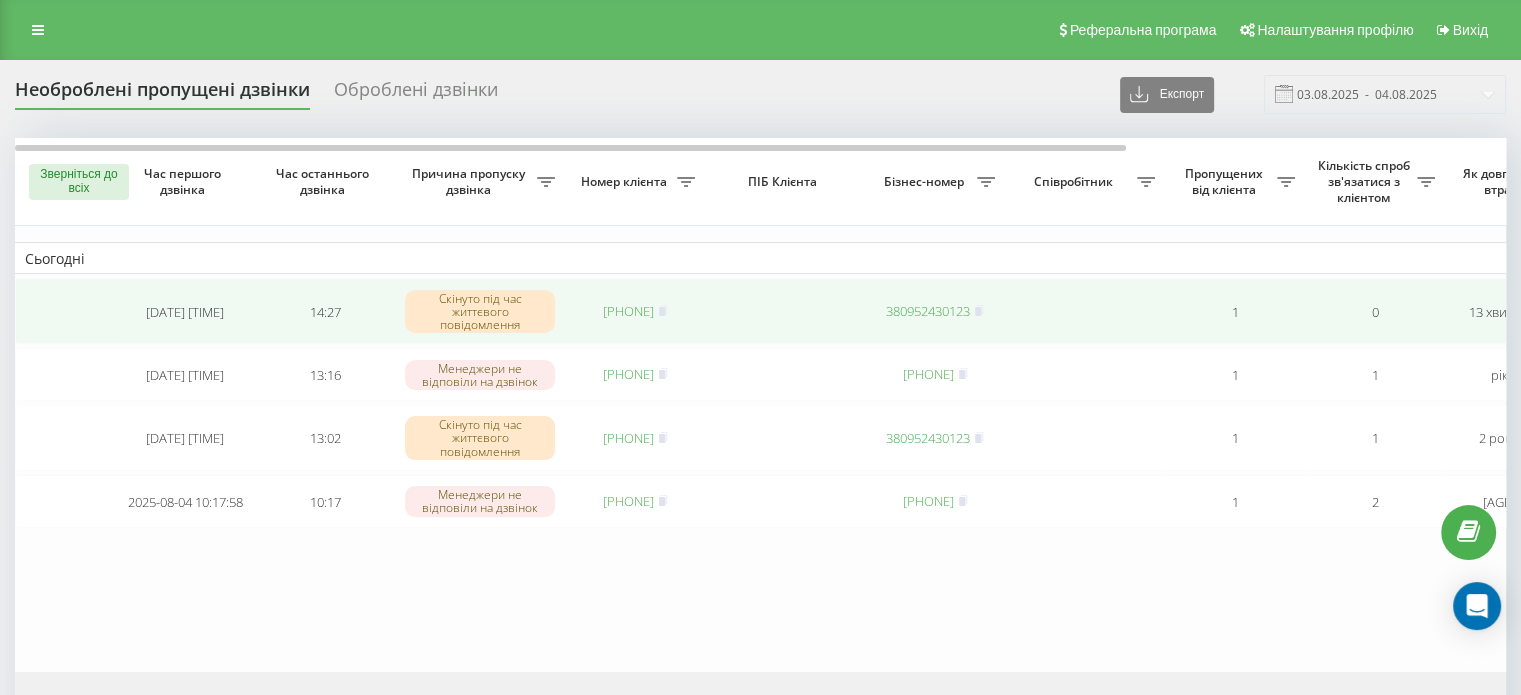 drag, startPoint x: 681, startPoint y: 310, endPoint x: 649, endPoint y: 318, distance: 32.984844 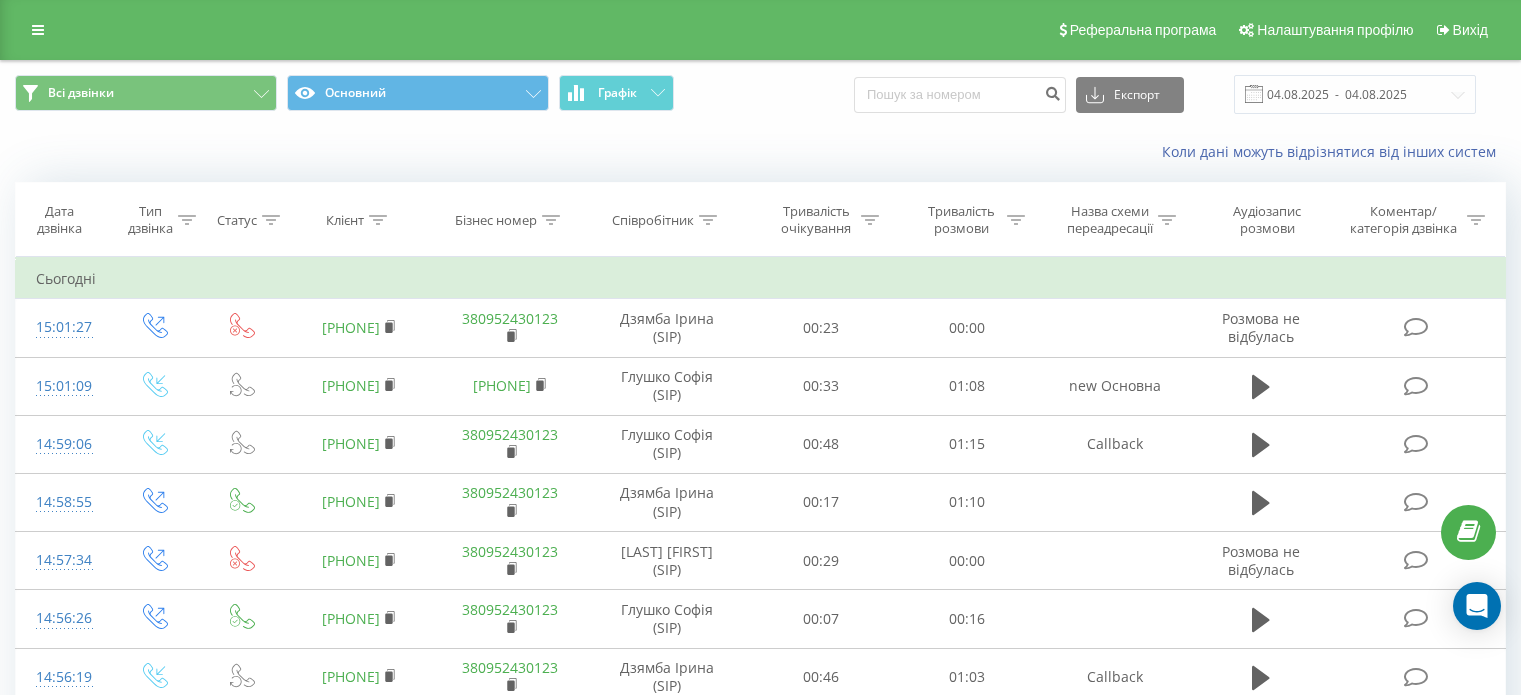 scroll, scrollTop: 0, scrollLeft: 0, axis: both 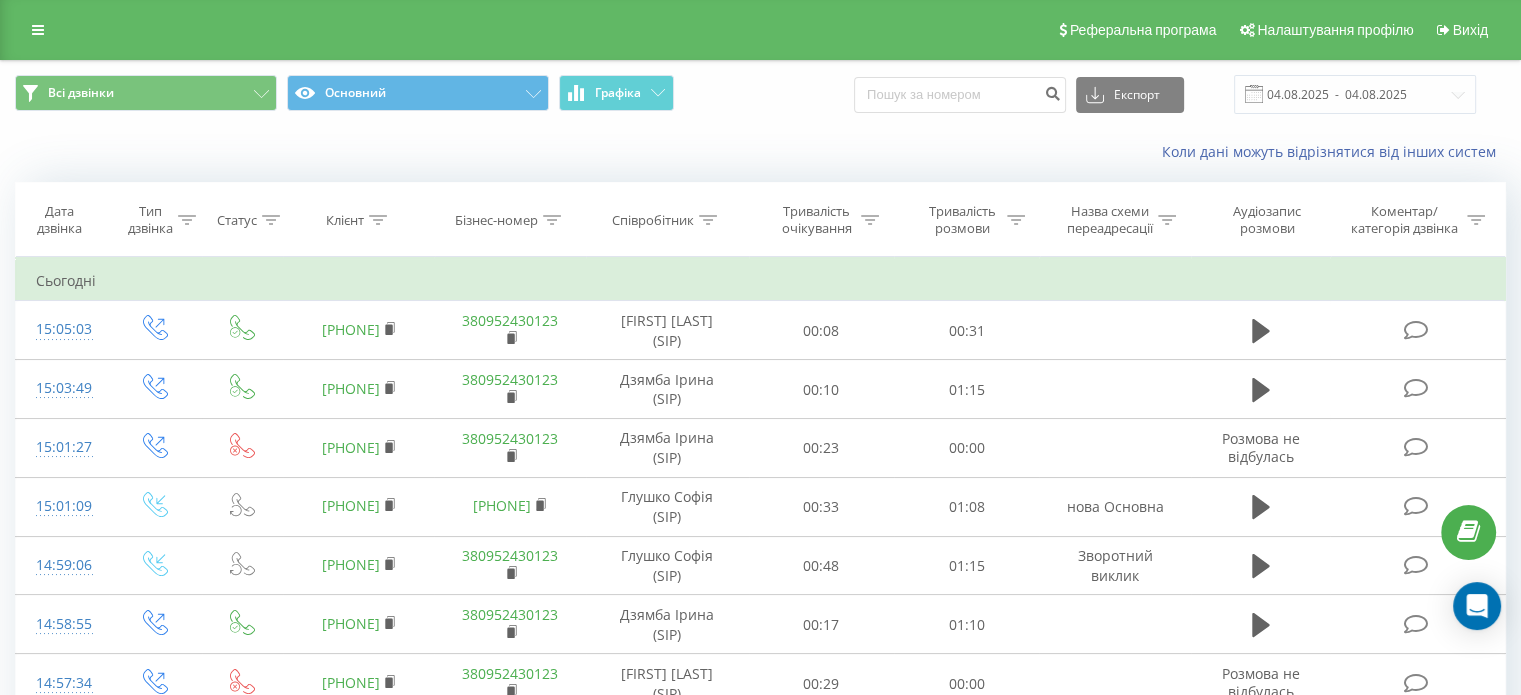 click on "Коли дані можуть відрізнятися від інших систем" at bounding box center [760, 152] 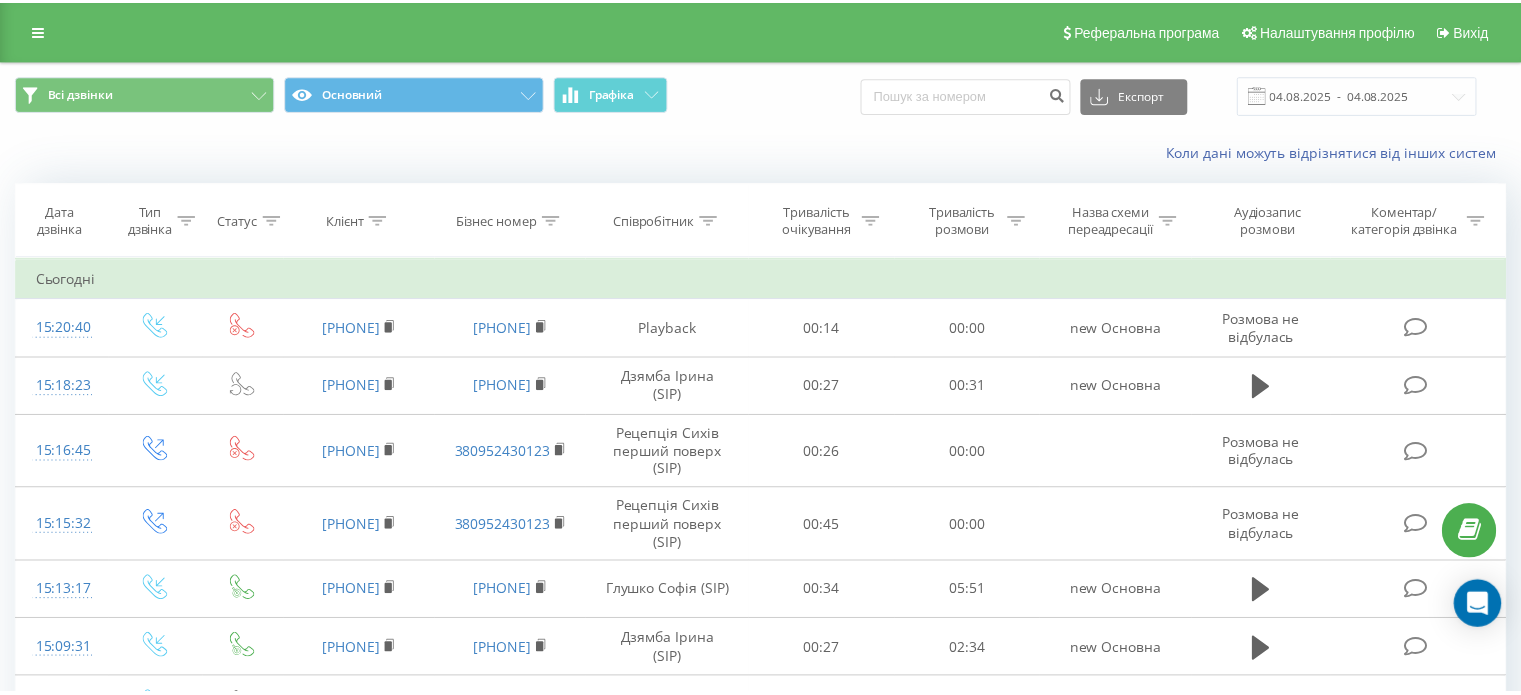 scroll, scrollTop: 0, scrollLeft: 0, axis: both 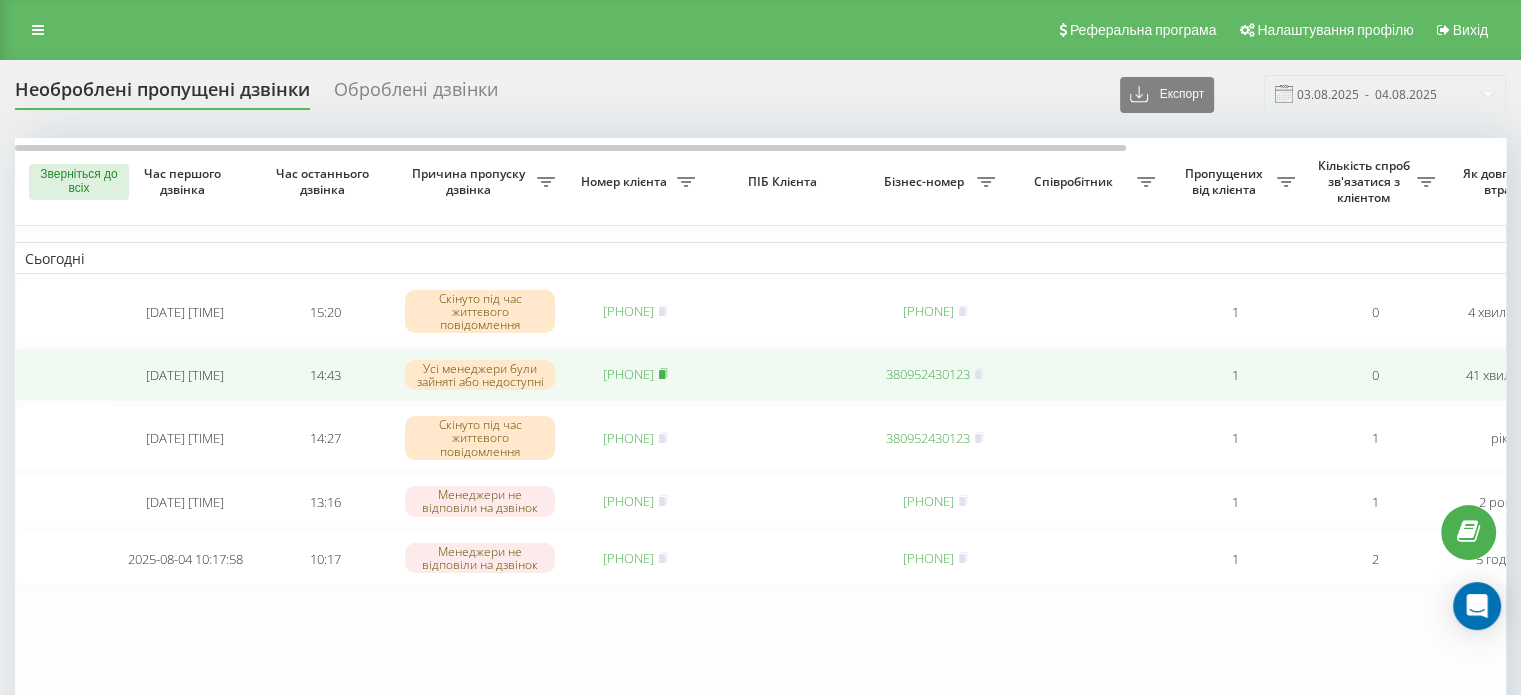 click 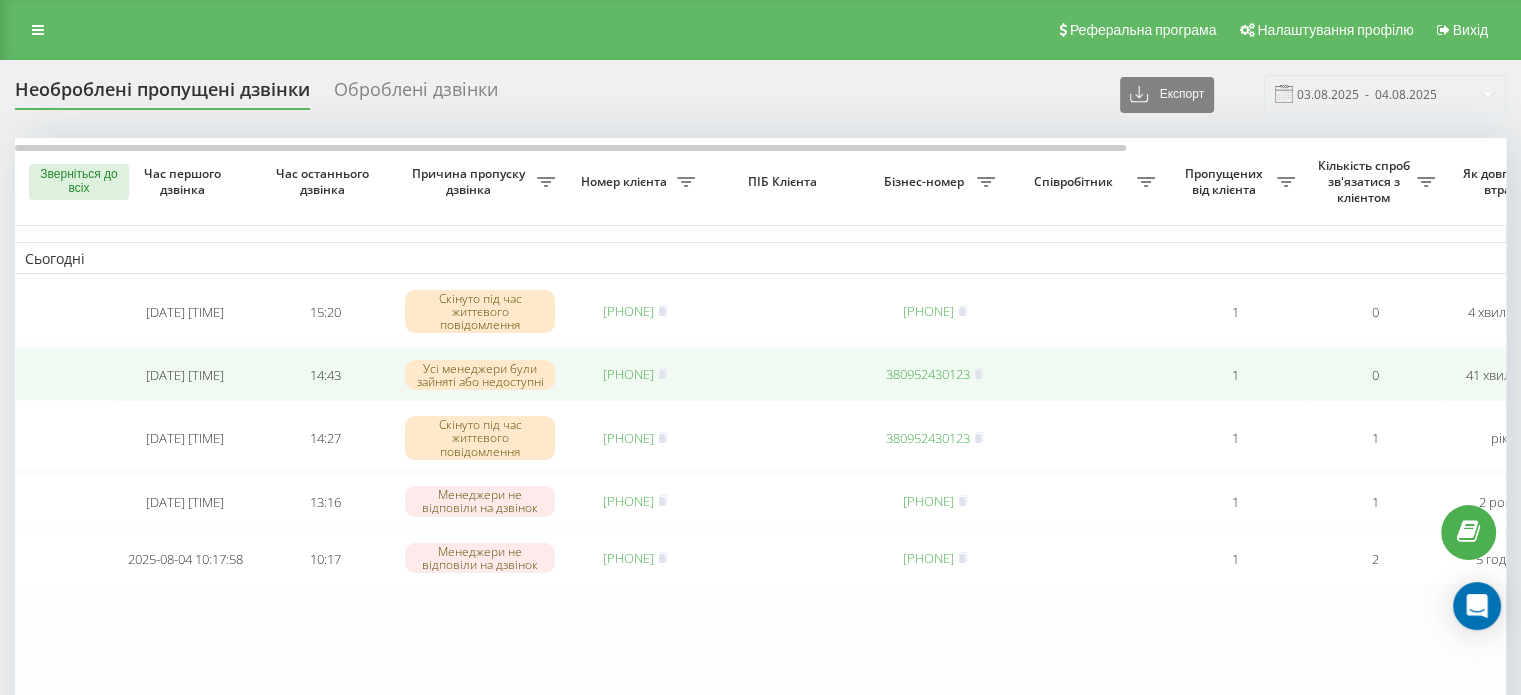 click on "[PHONE]" 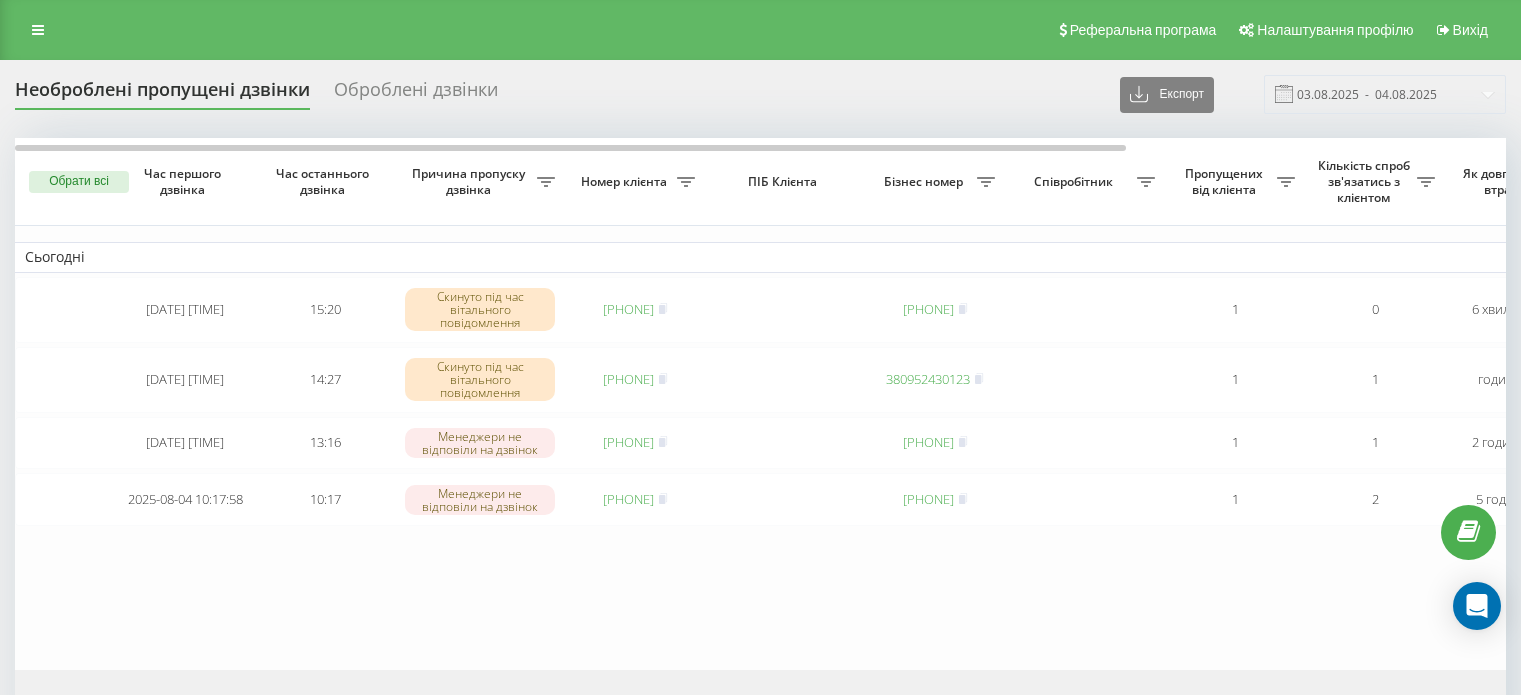 scroll, scrollTop: 0, scrollLeft: 0, axis: both 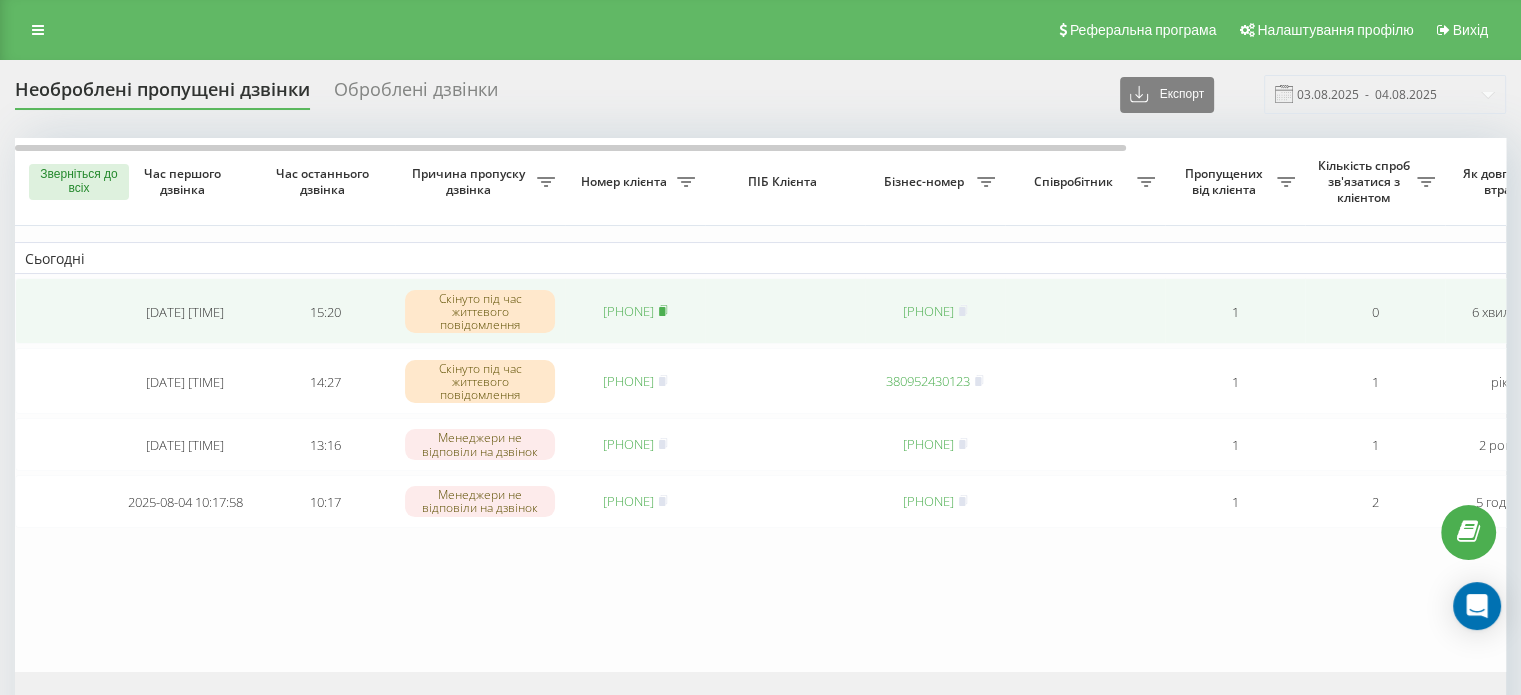 click 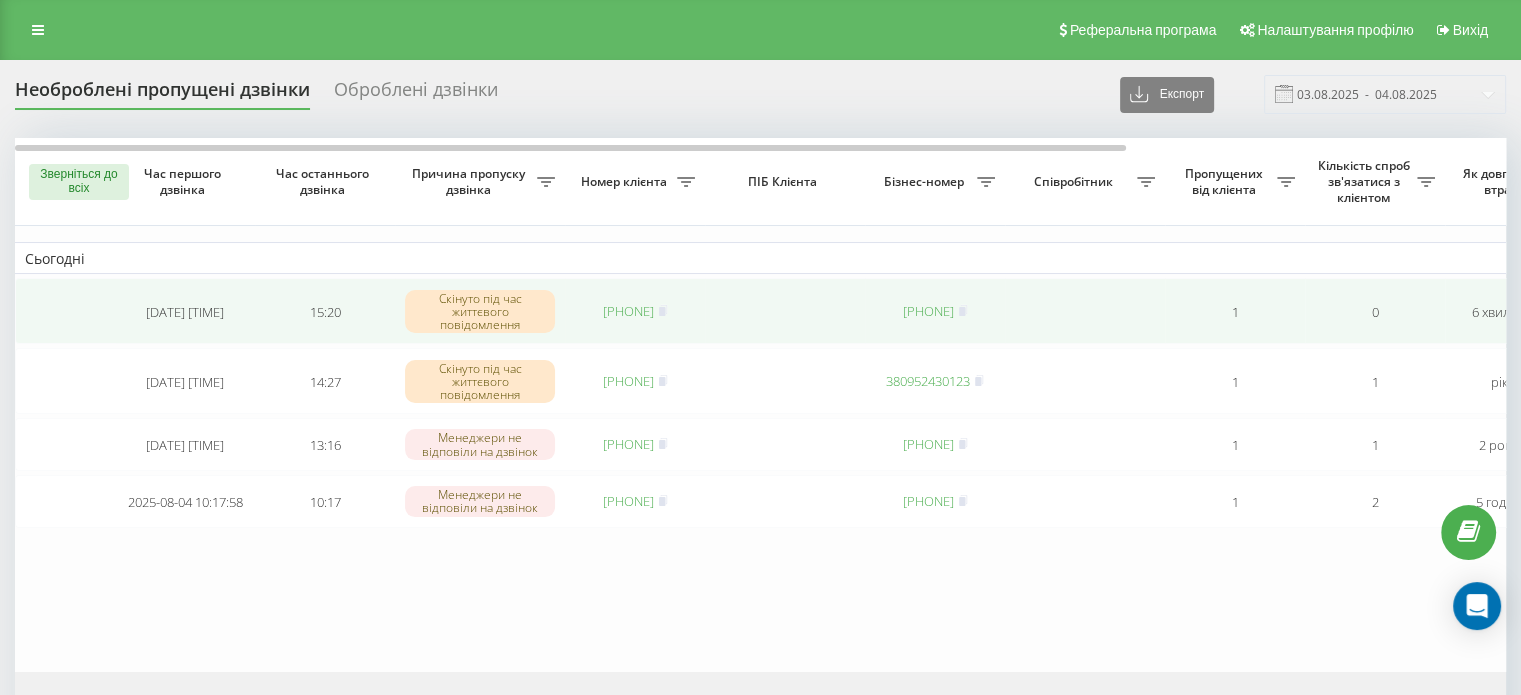 click on "[PHONE]" 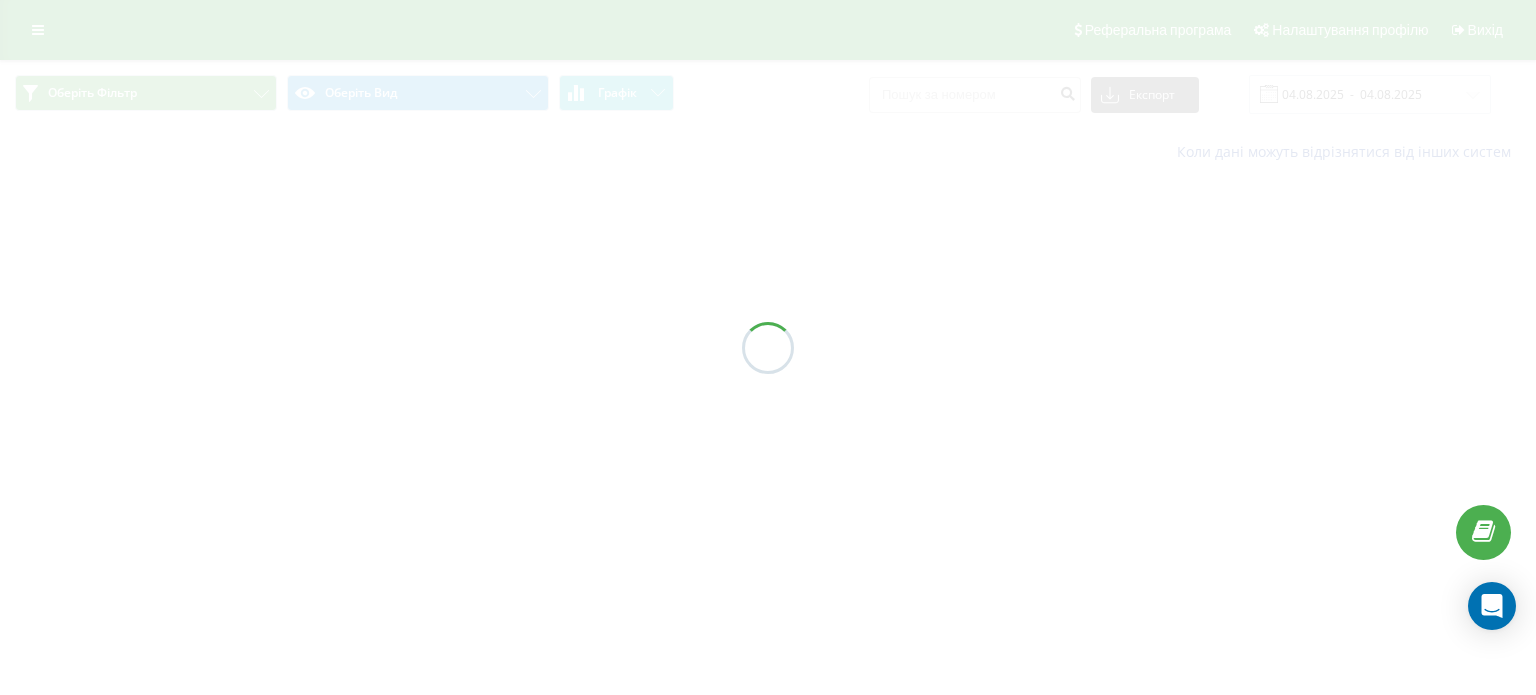 scroll, scrollTop: 0, scrollLeft: 0, axis: both 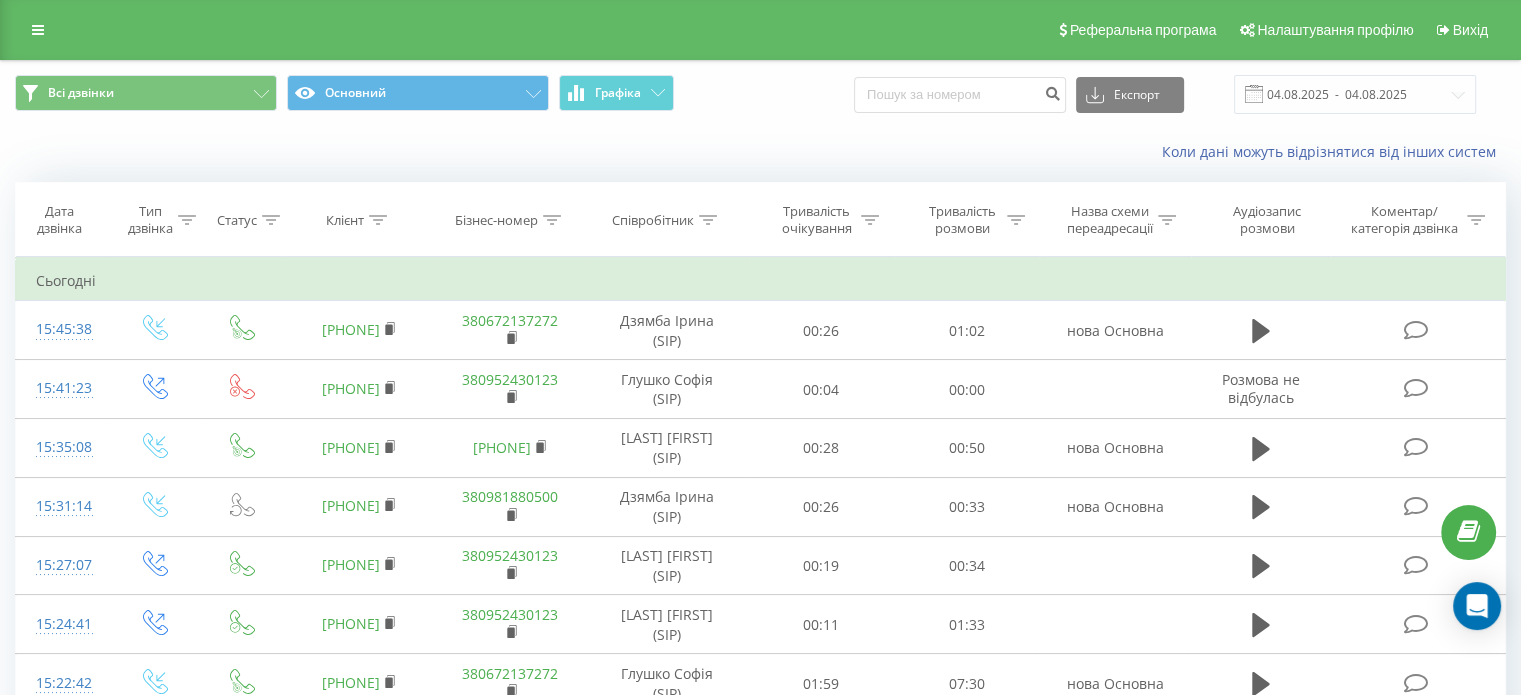 drag, startPoint x: 0, startPoint y: 0, endPoint x: 261, endPoint y: 144, distance: 298.0889 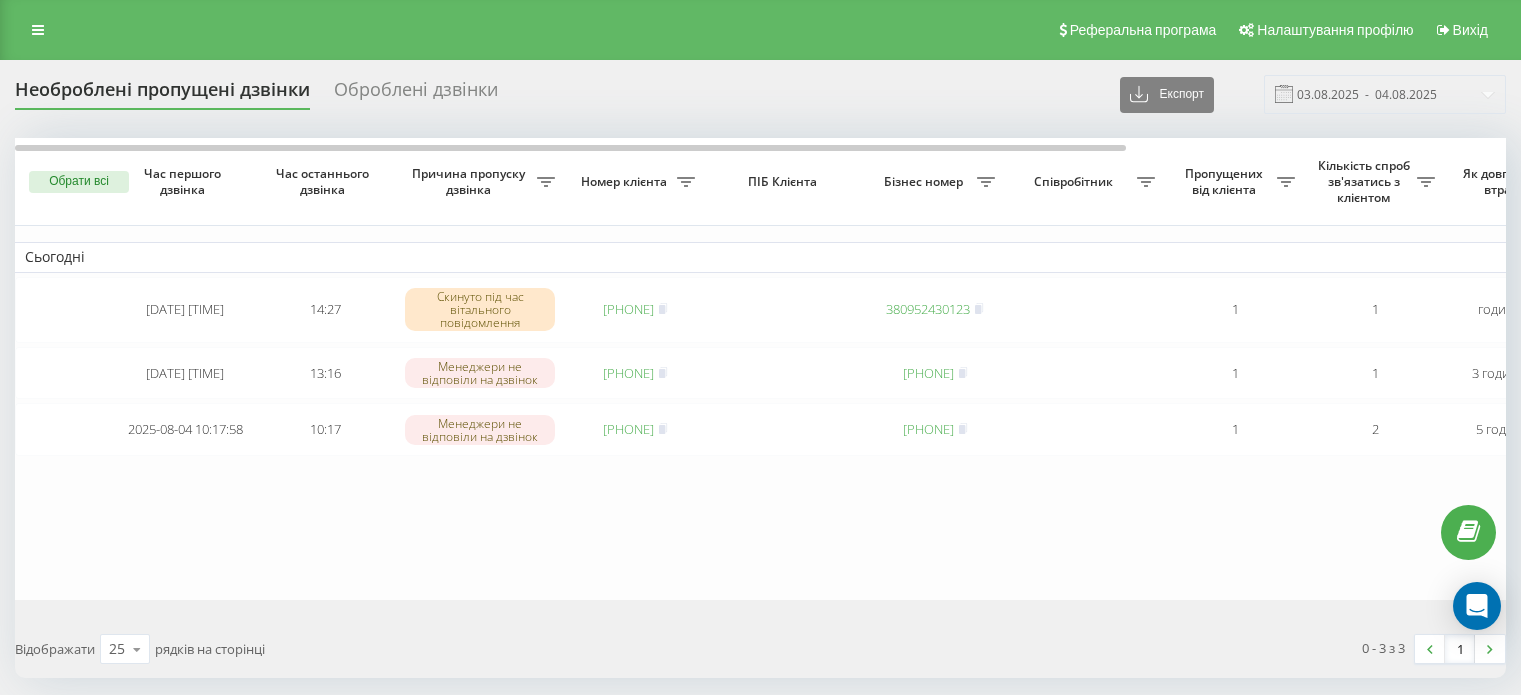 scroll, scrollTop: 0, scrollLeft: 0, axis: both 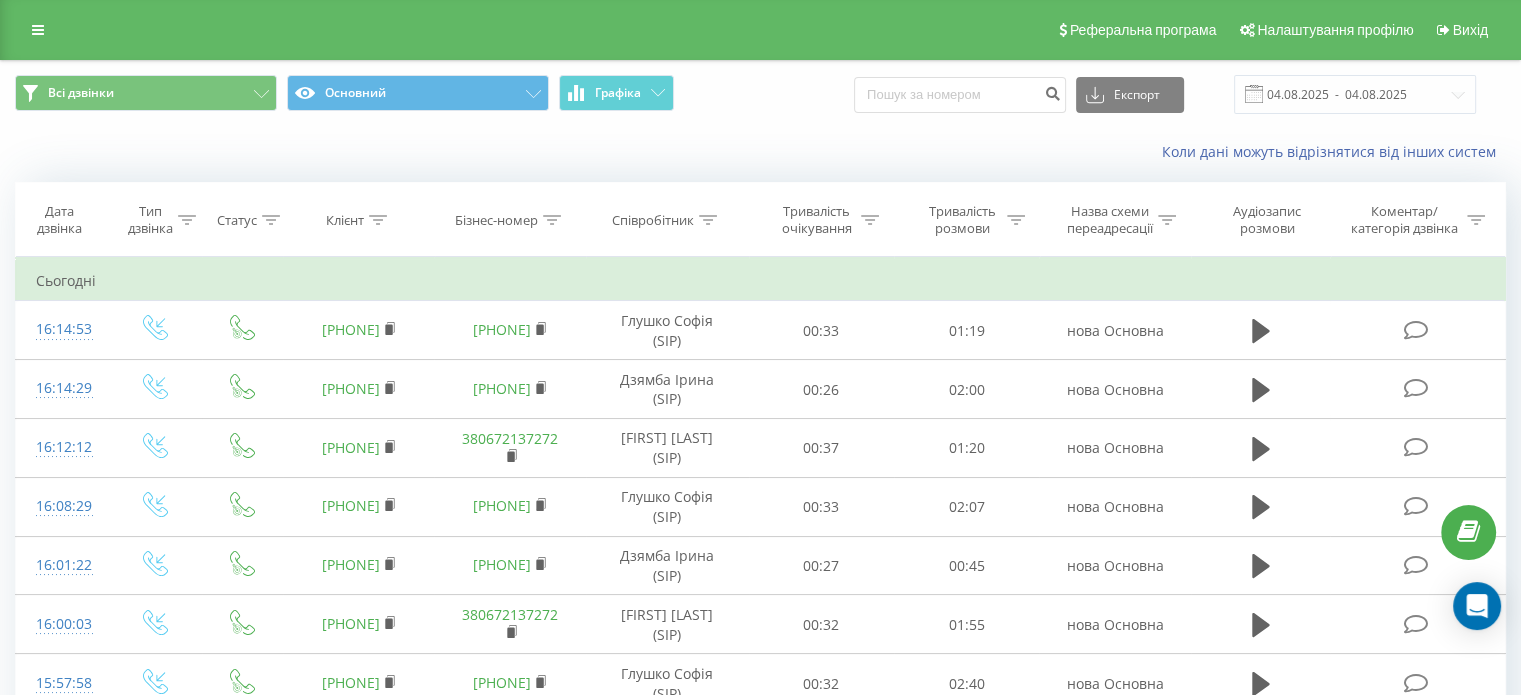 click on "Коли дані можуть відрізнятися від інших систем" at bounding box center (760, 152) 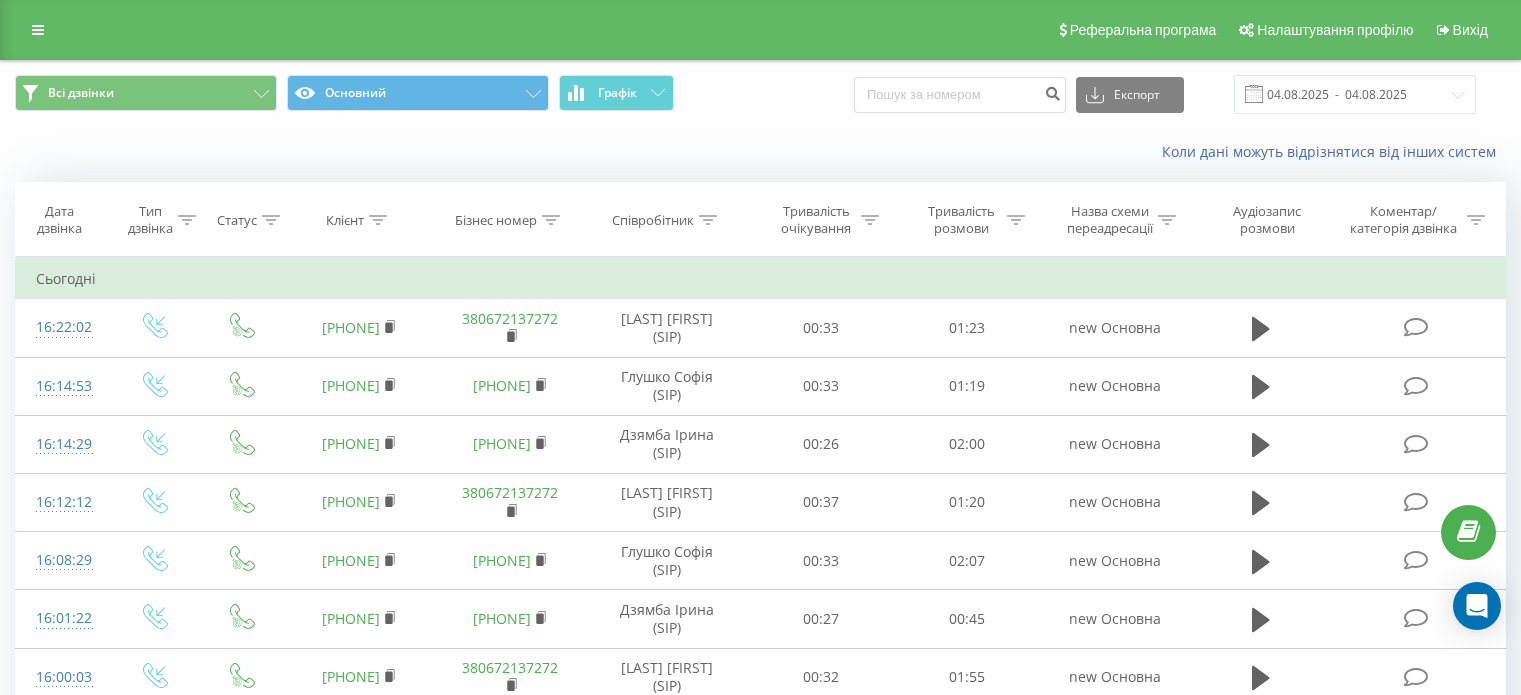 scroll, scrollTop: 0, scrollLeft: 0, axis: both 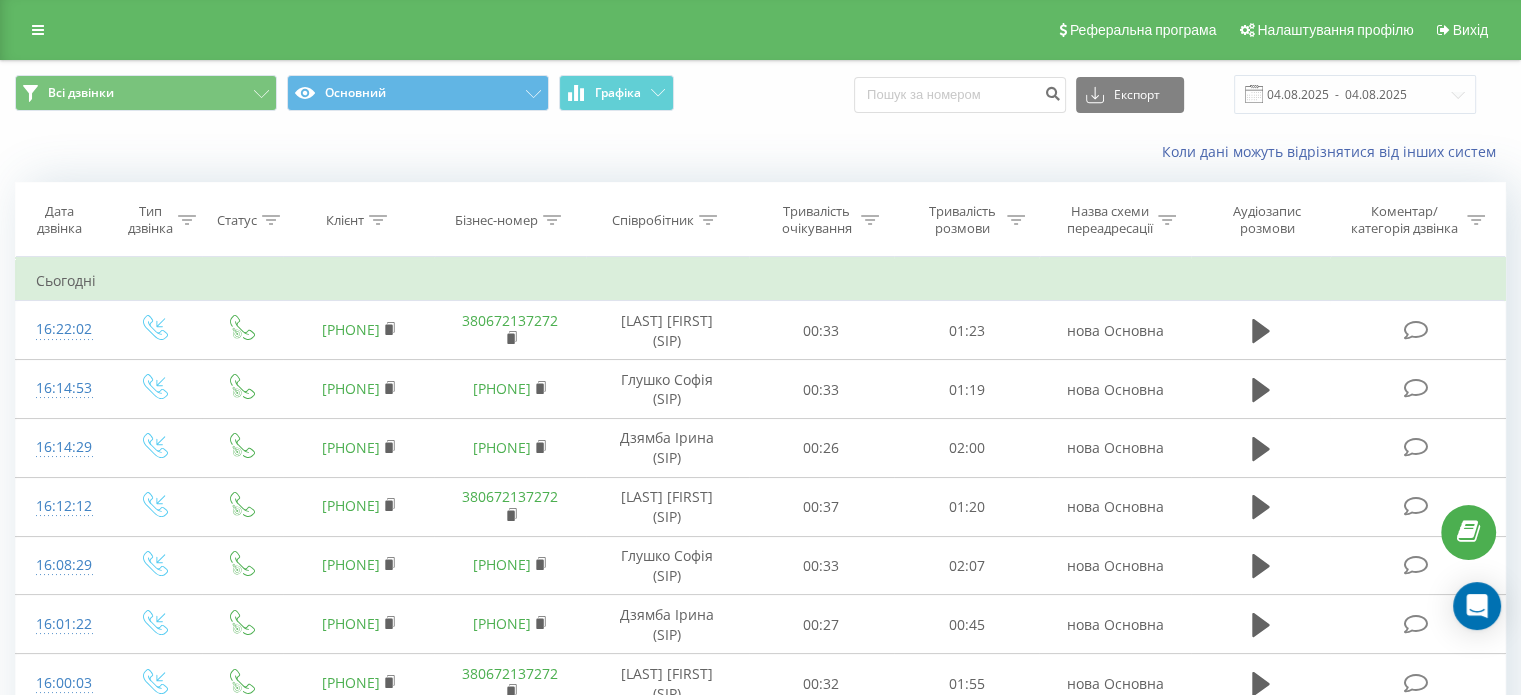 click on "Коли дані можуть відрізнятися від інших систем" at bounding box center (760, 152) 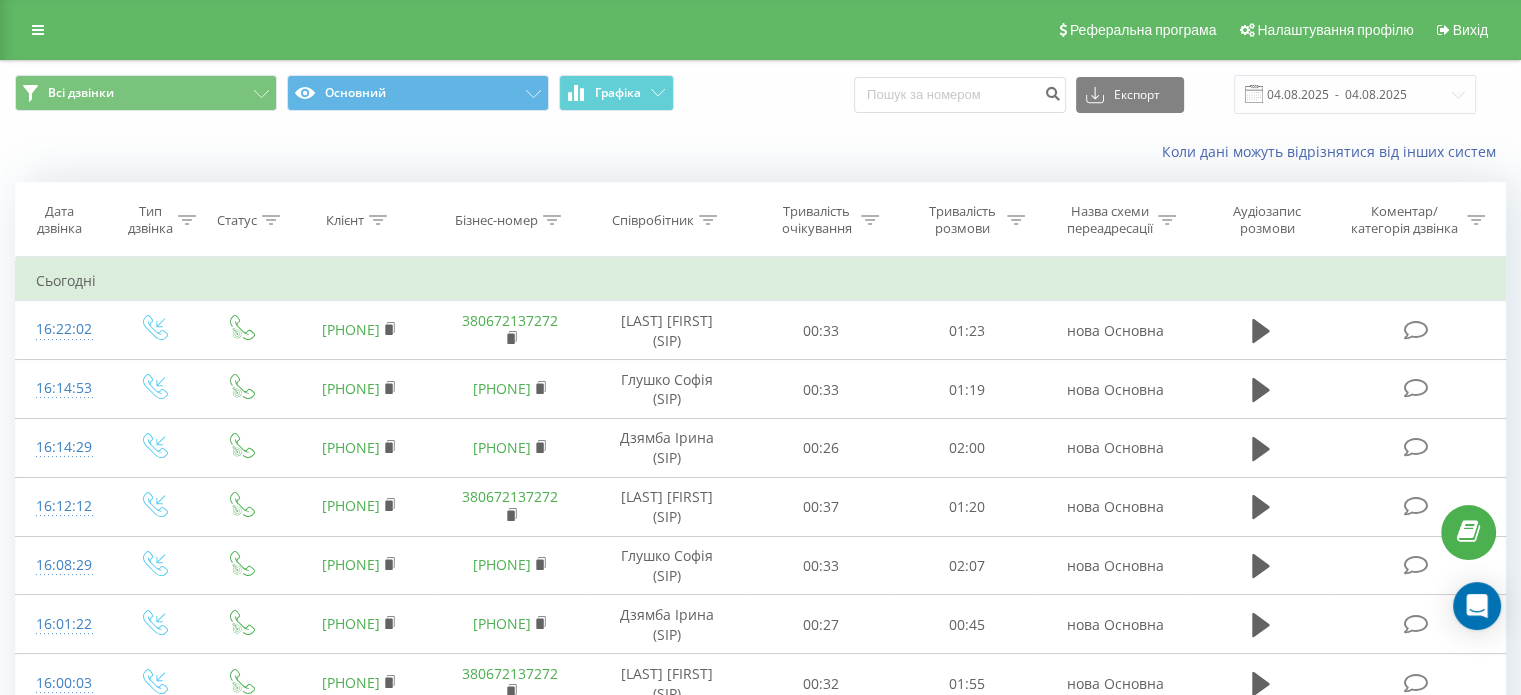 click on "Коли дані можуть відрізнятися від інших систем" at bounding box center (760, 152) 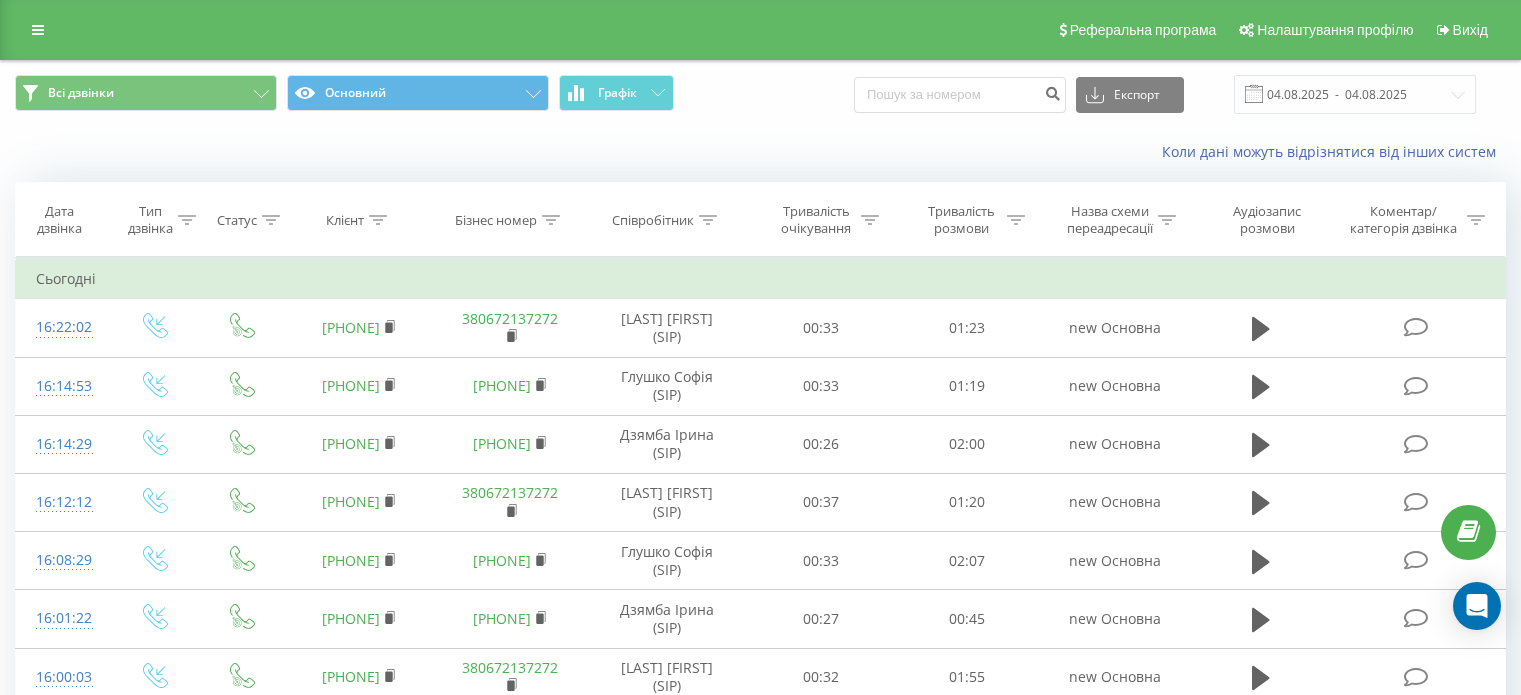scroll, scrollTop: 0, scrollLeft: 0, axis: both 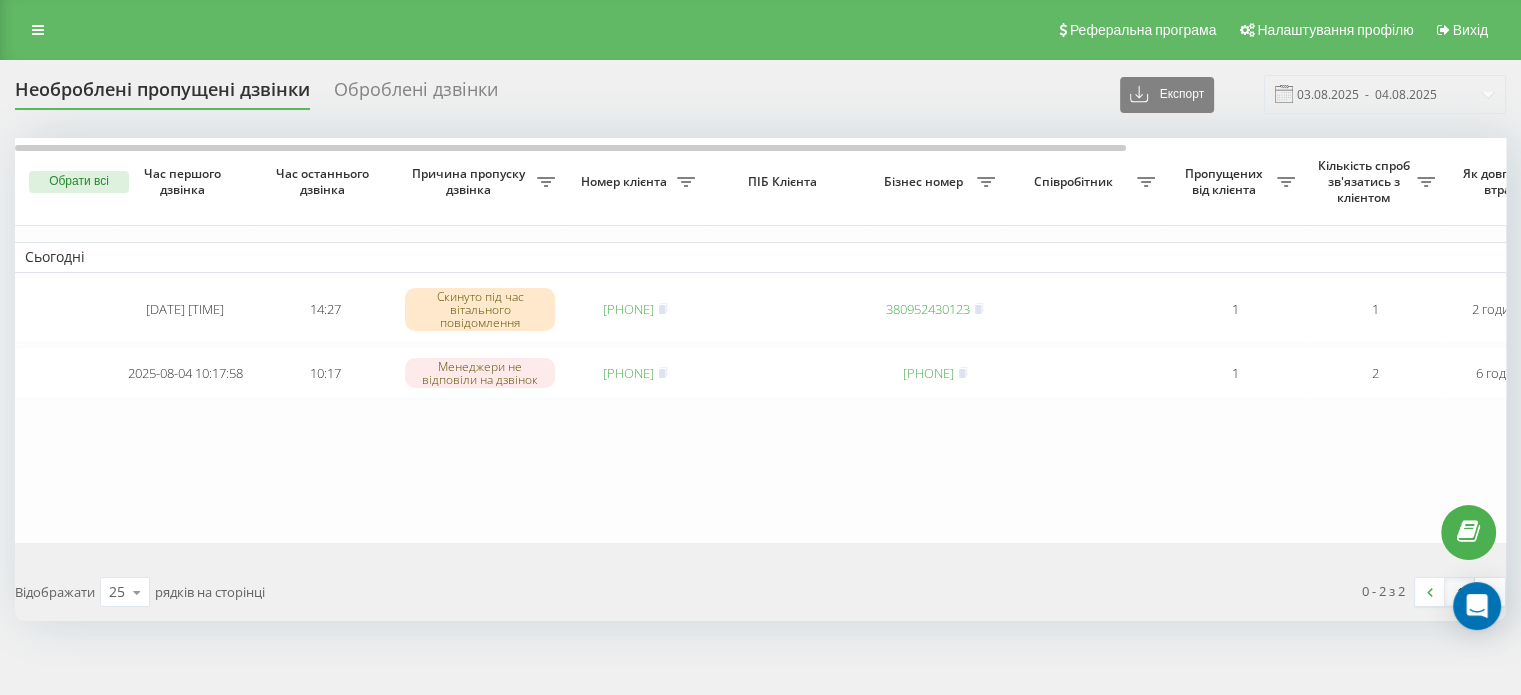 drag, startPoint x: 745, startPoint y: 491, endPoint x: 817, endPoint y: 487, distance: 72.11102 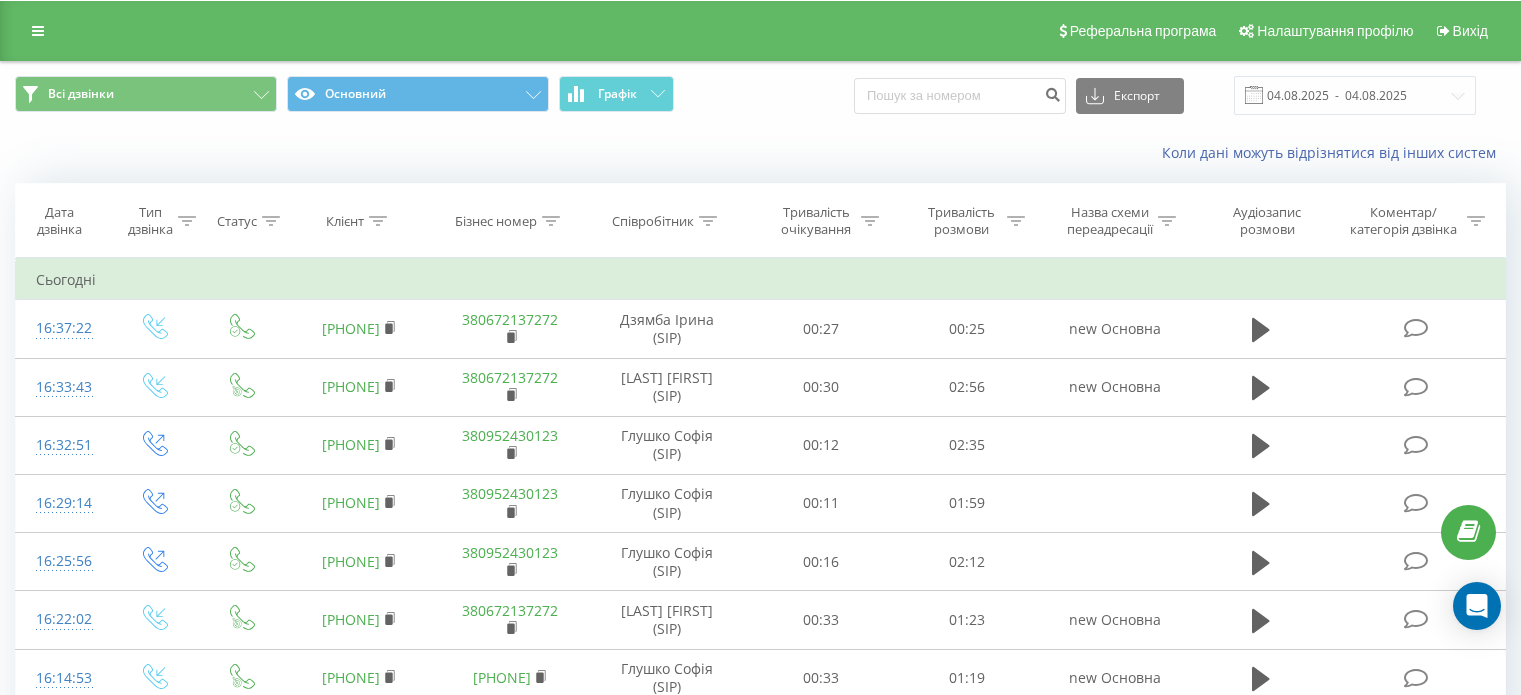 scroll, scrollTop: 0, scrollLeft: 0, axis: both 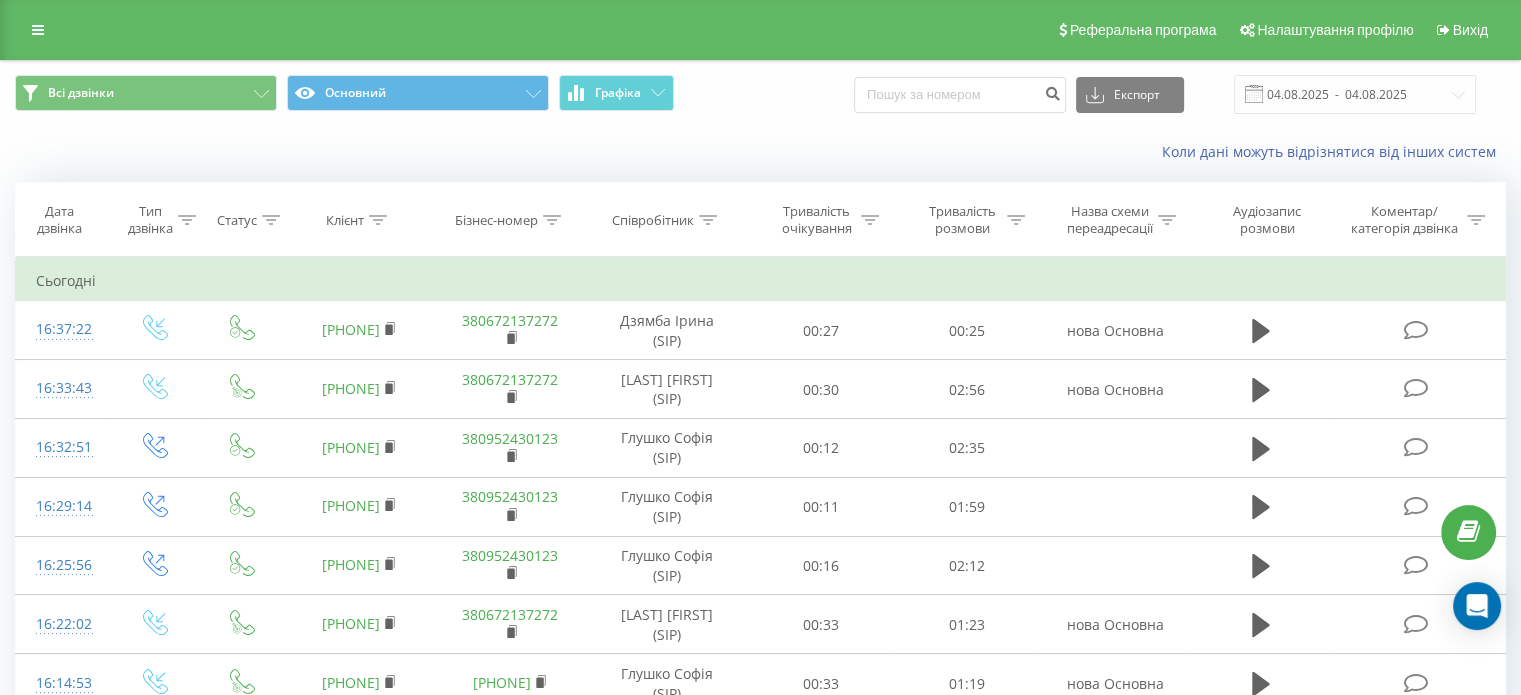 drag, startPoint x: 541, startPoint y: 42, endPoint x: 576, endPoint y: 33, distance: 36.138622 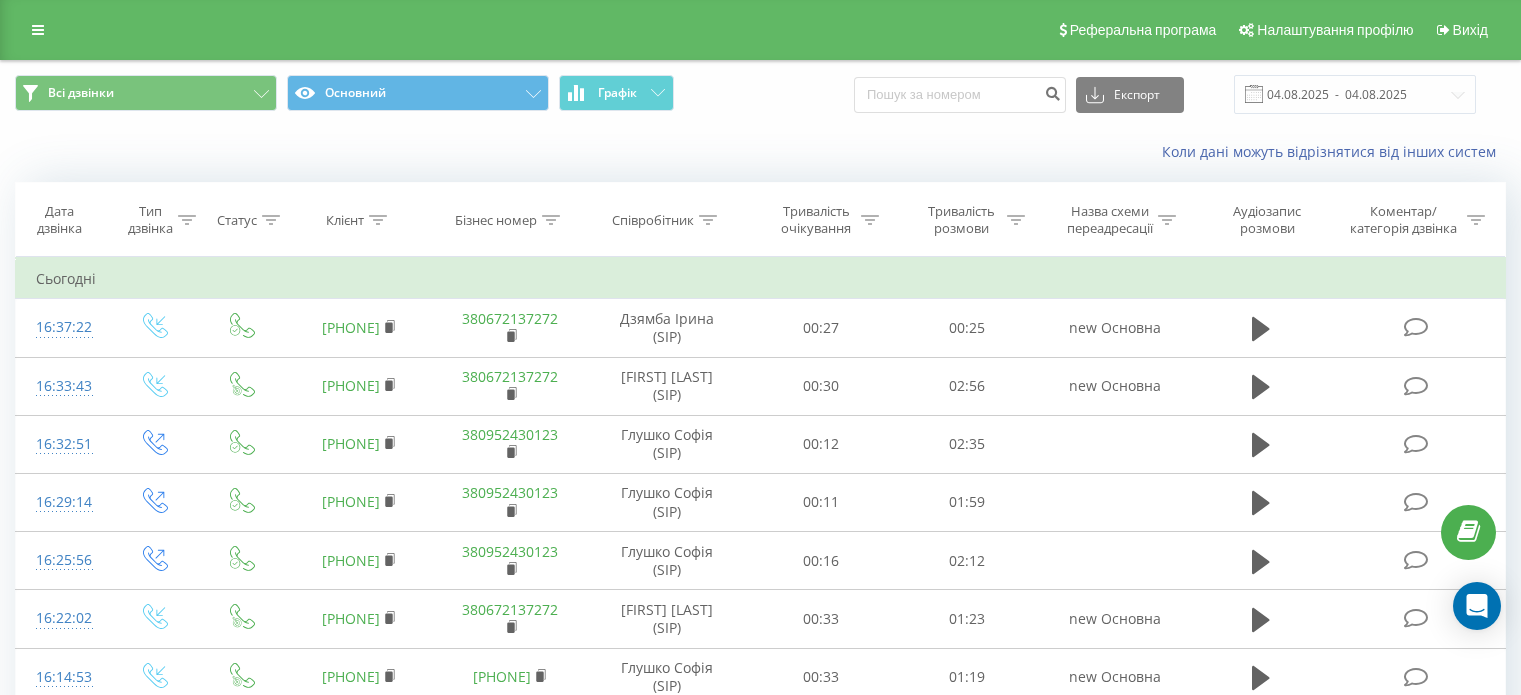 scroll, scrollTop: 0, scrollLeft: 0, axis: both 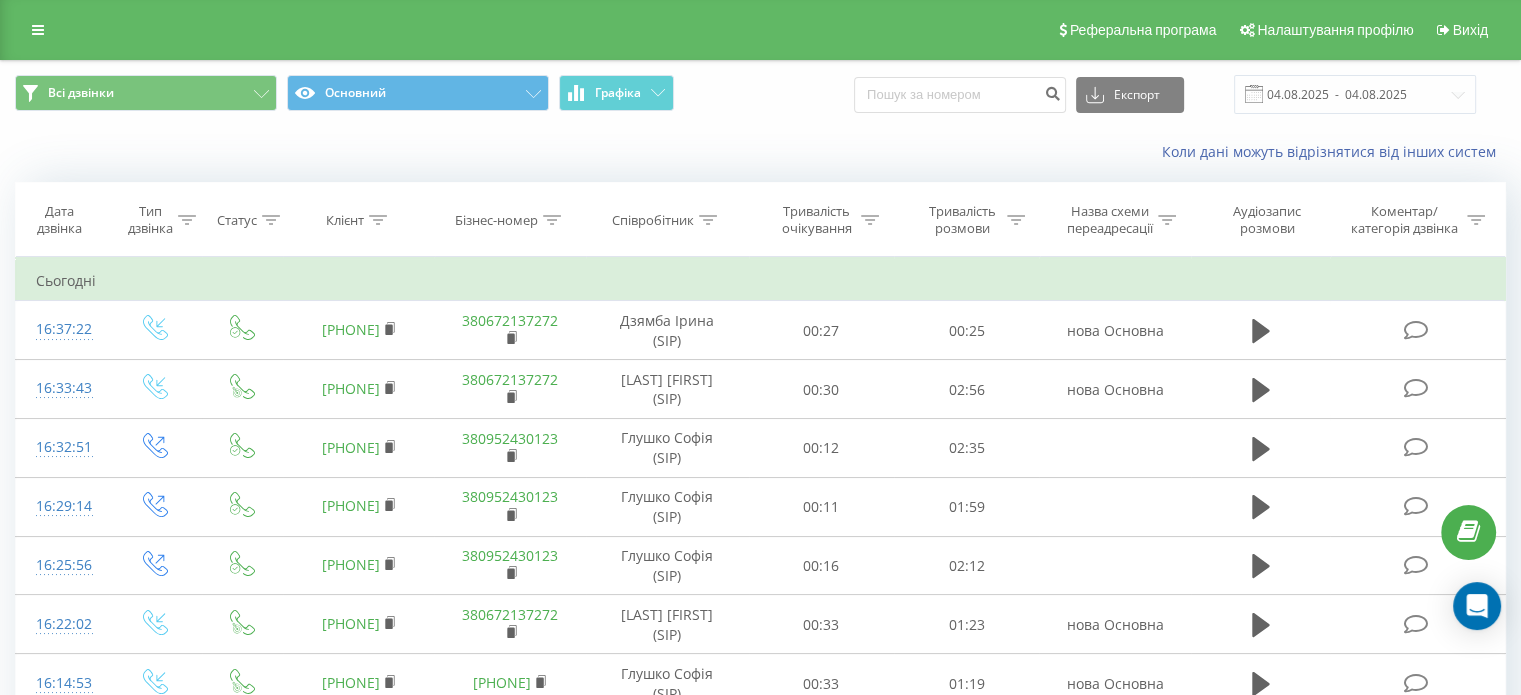 click on "Коли дані можуть відрізнятися від інших систем" at bounding box center [760, 152] 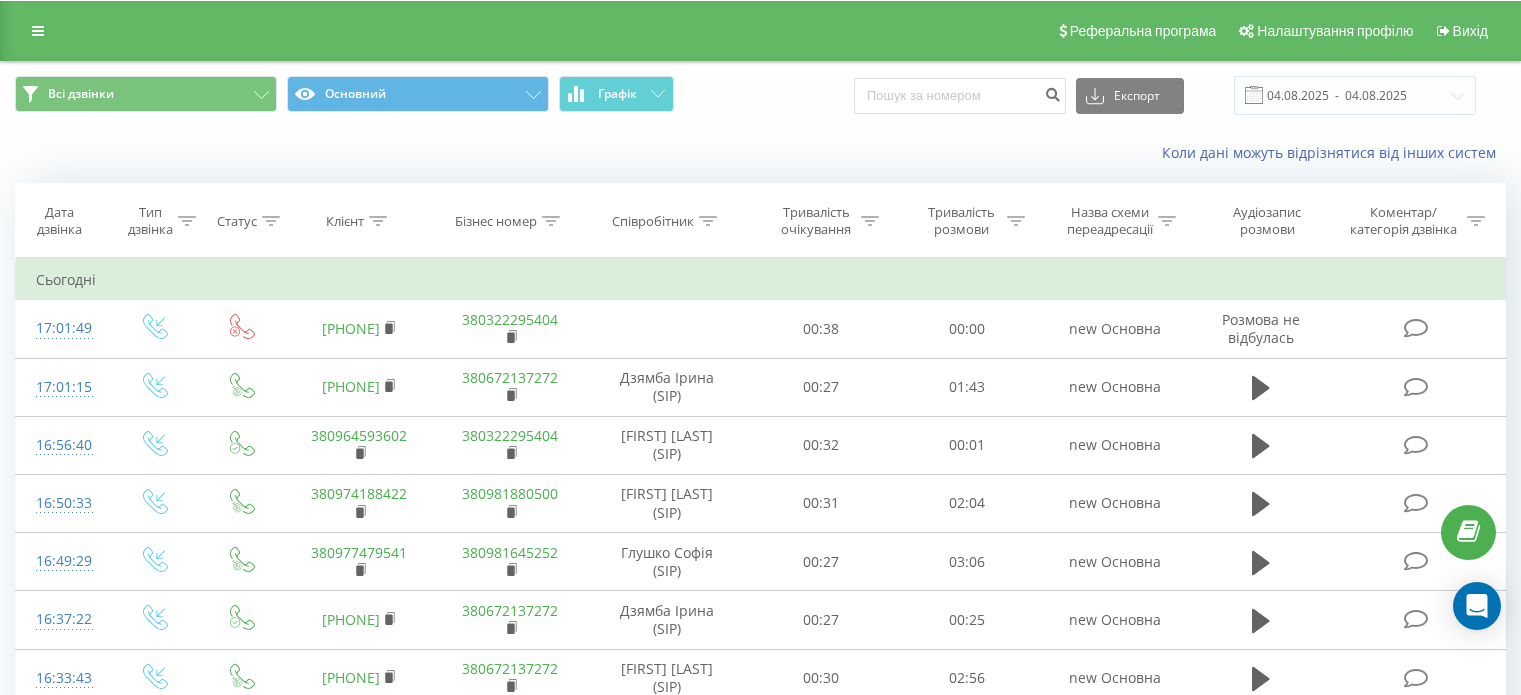 scroll, scrollTop: 0, scrollLeft: 0, axis: both 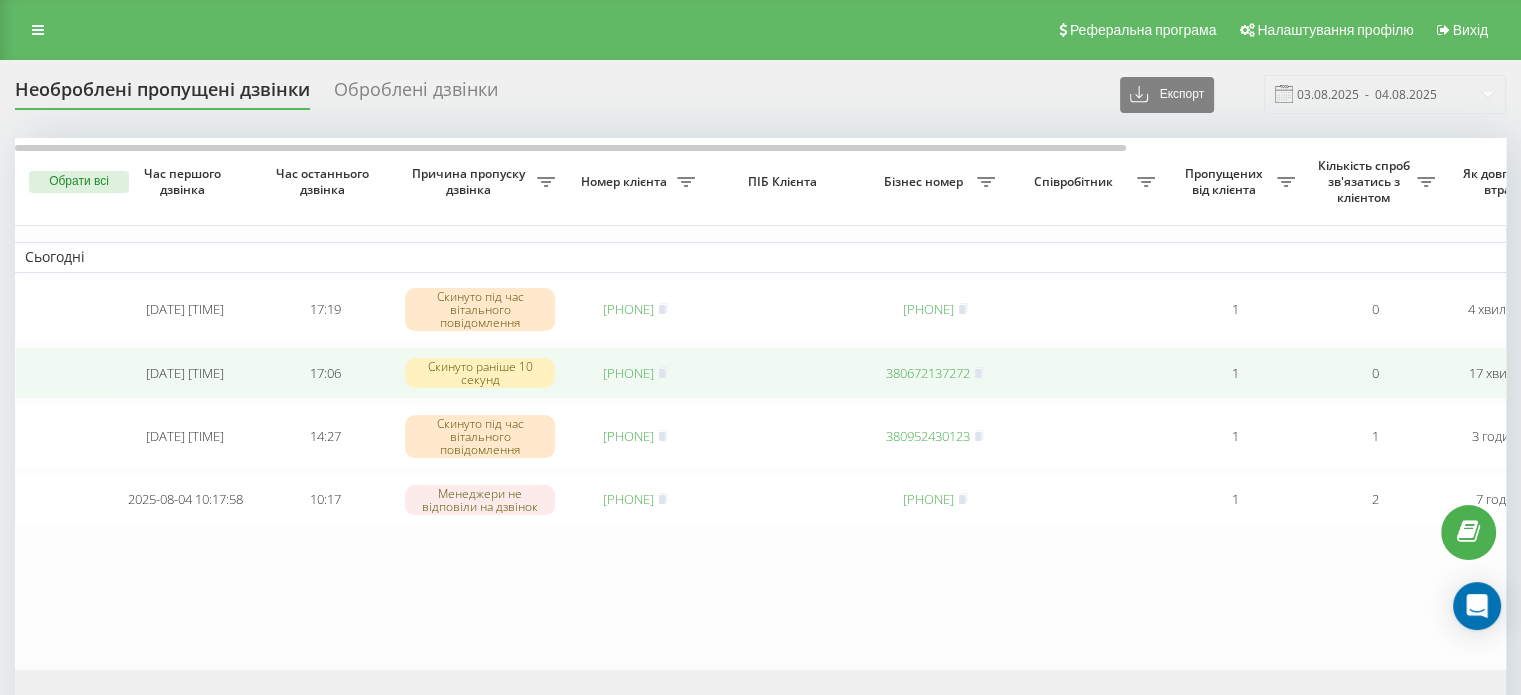 click 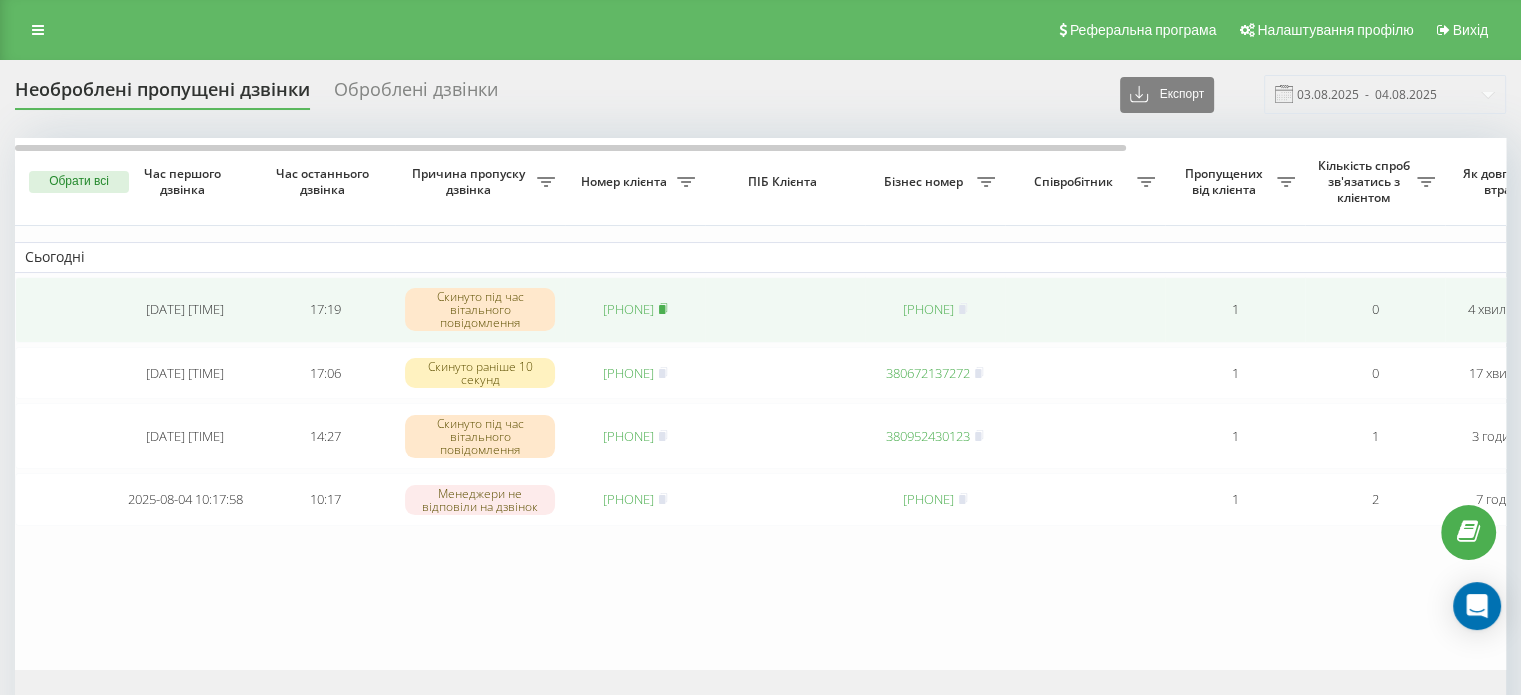 click 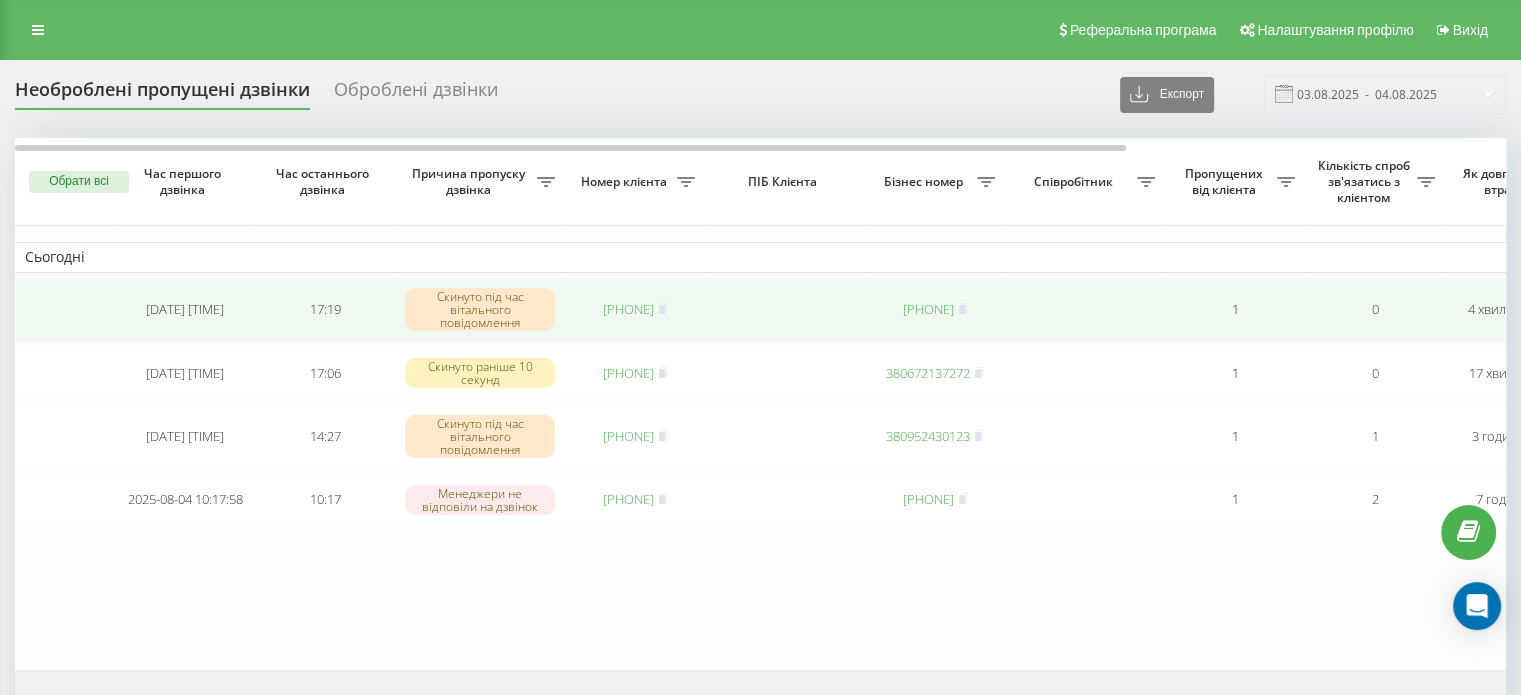 click on "380681347759" at bounding box center (628, 309) 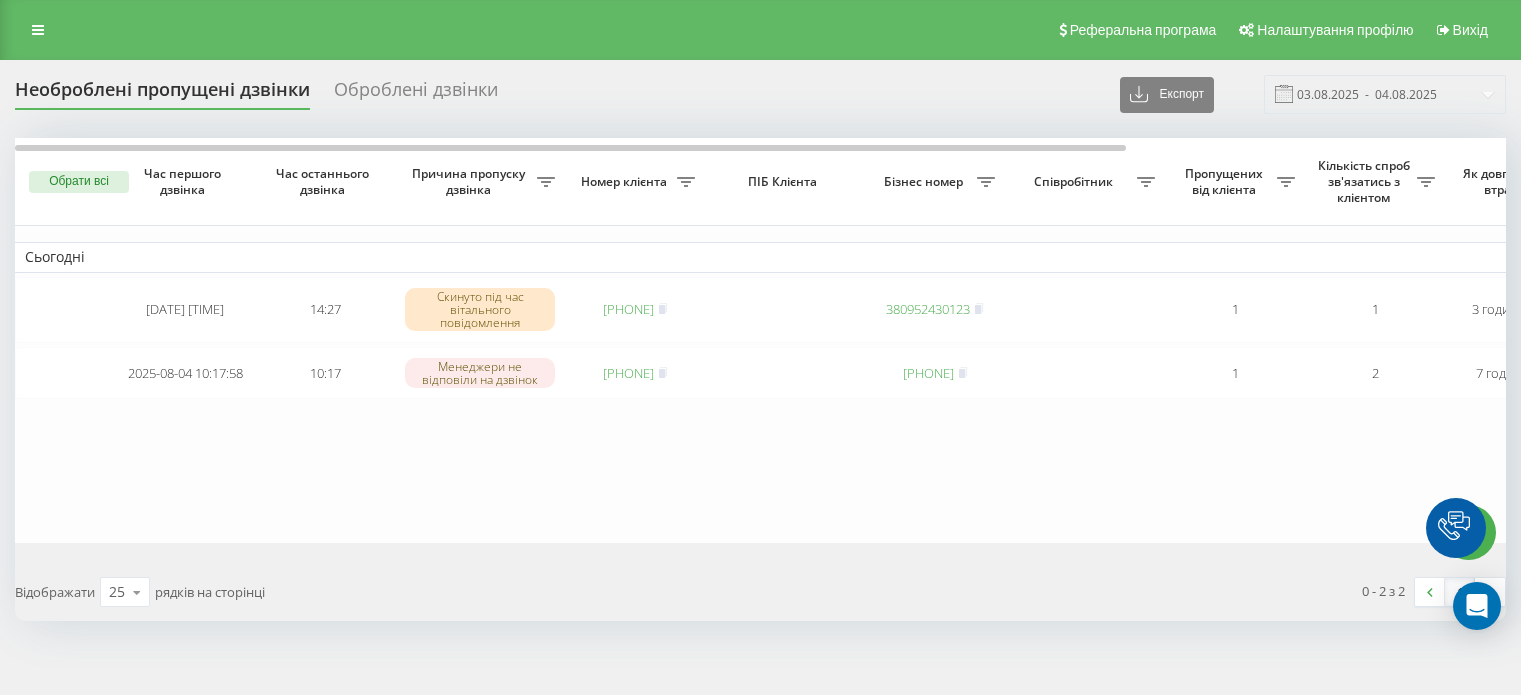 scroll, scrollTop: 0, scrollLeft: 0, axis: both 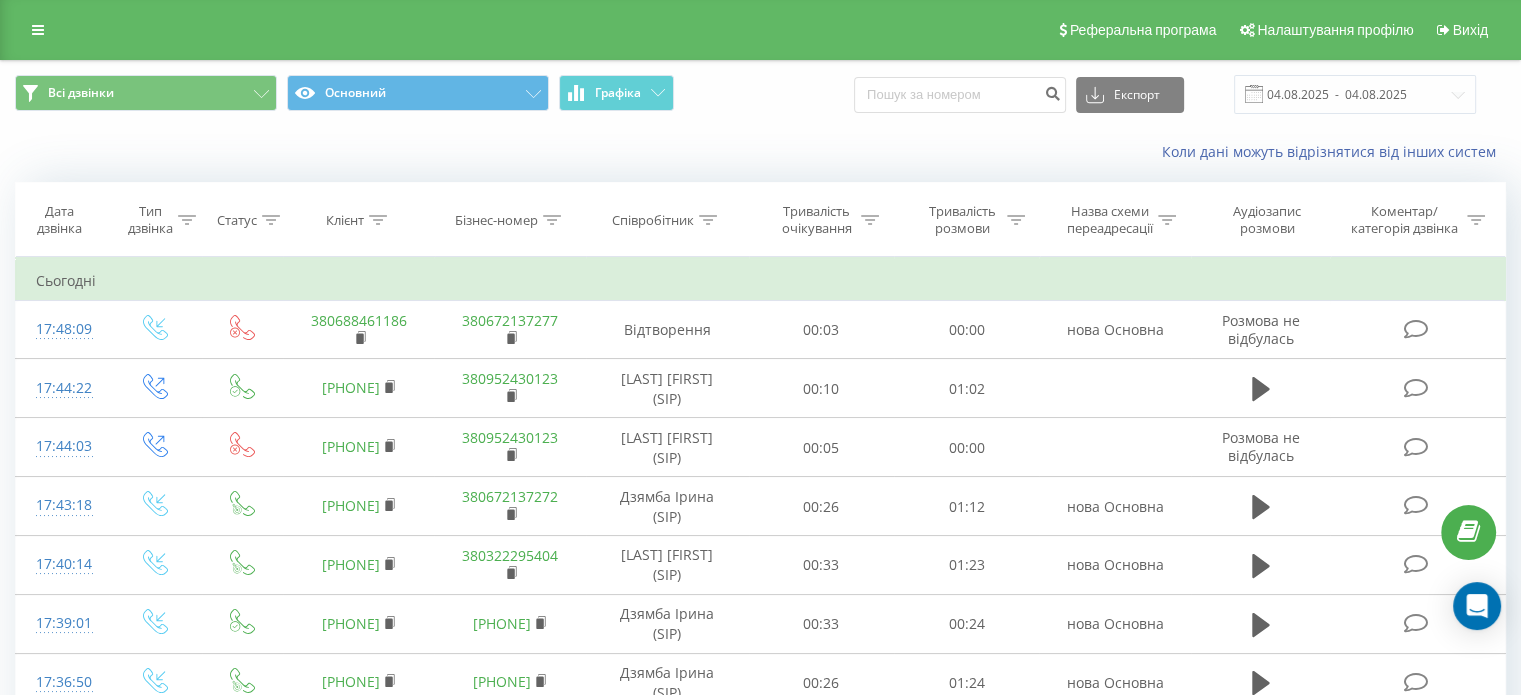 click on "Коли дані можуть відрізнятися від інших систем" at bounding box center (760, 152) 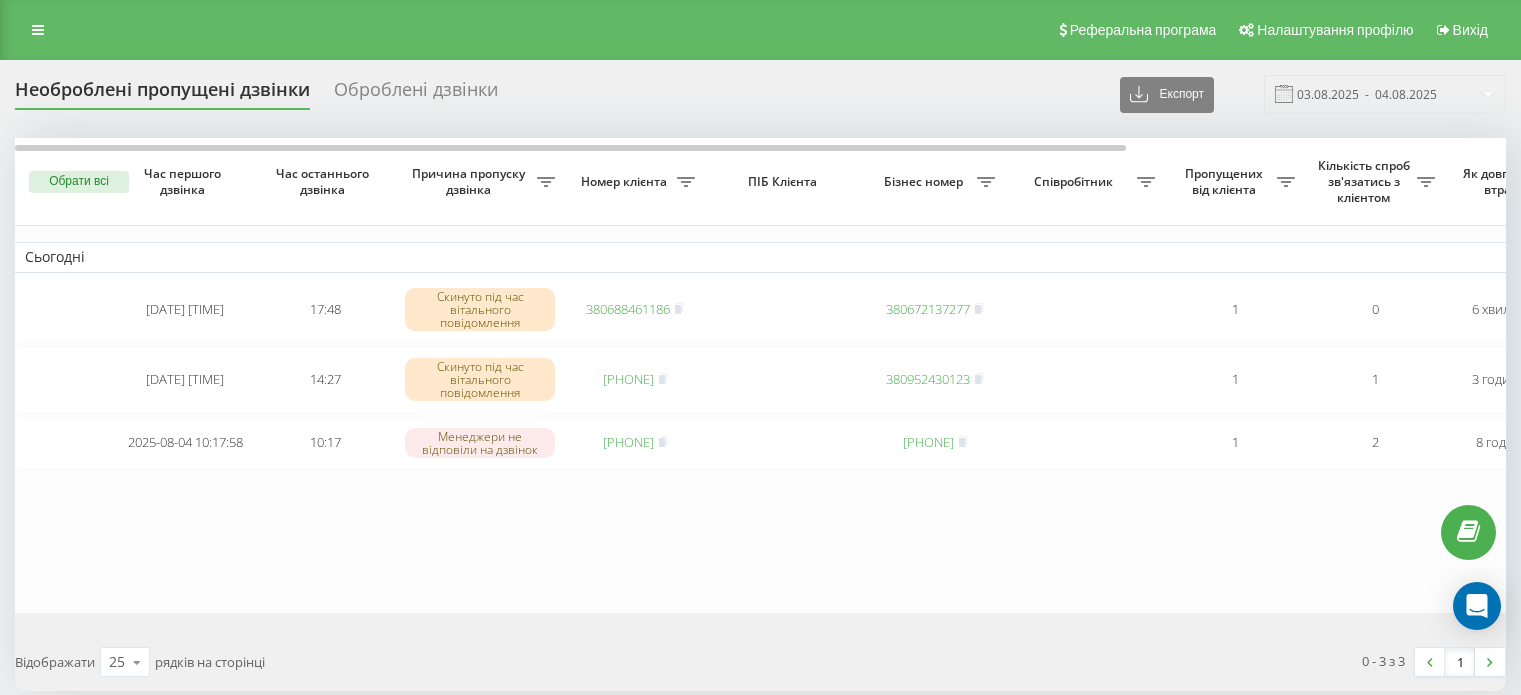 scroll, scrollTop: 0, scrollLeft: 0, axis: both 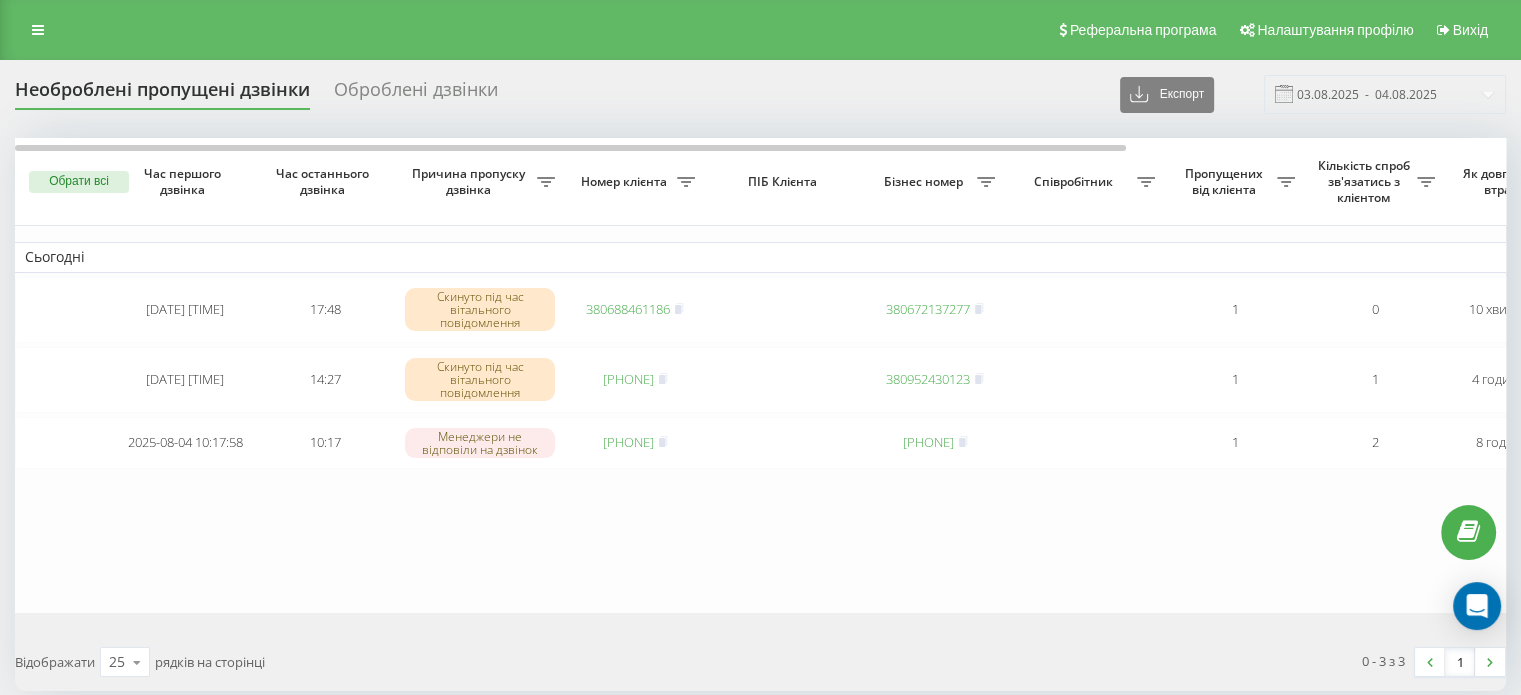 click on "Реферальна програма Налаштування профілю Вихід" at bounding box center [760, 30] 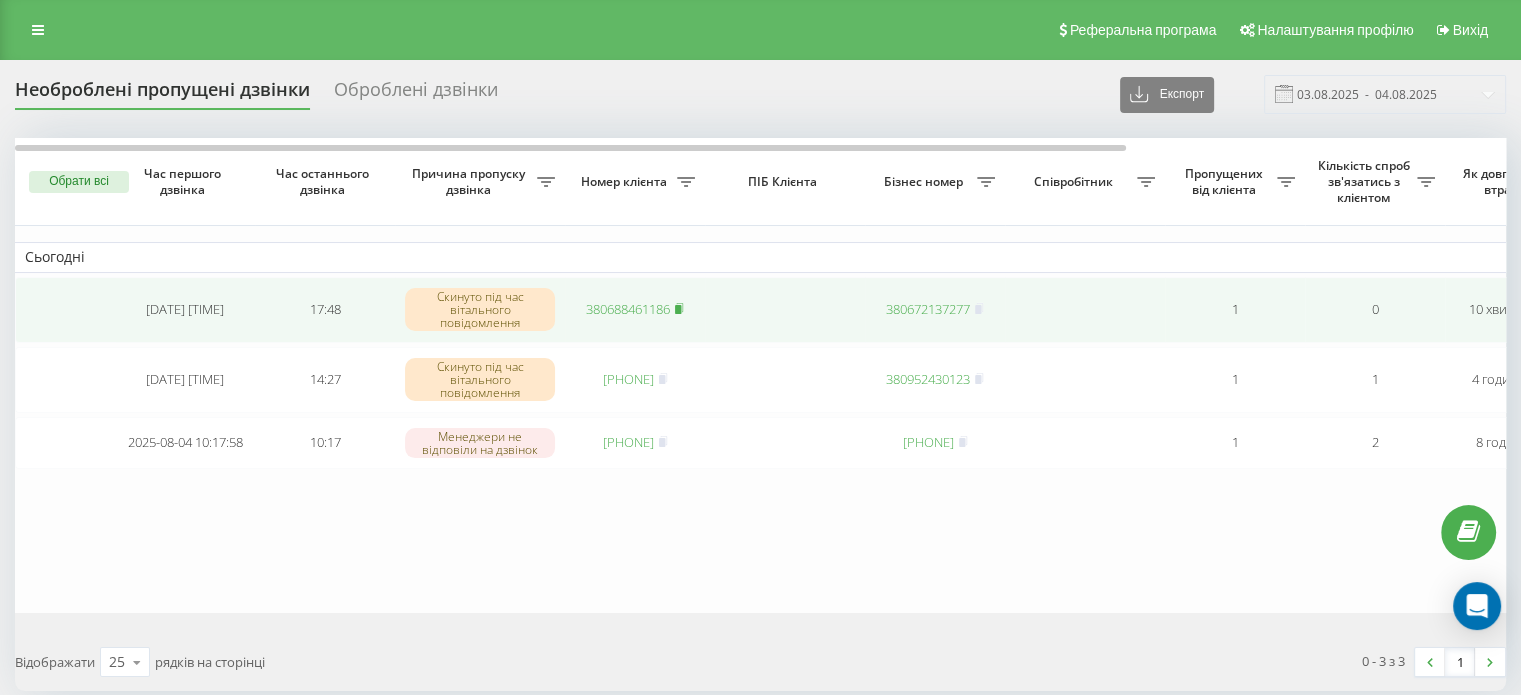 click 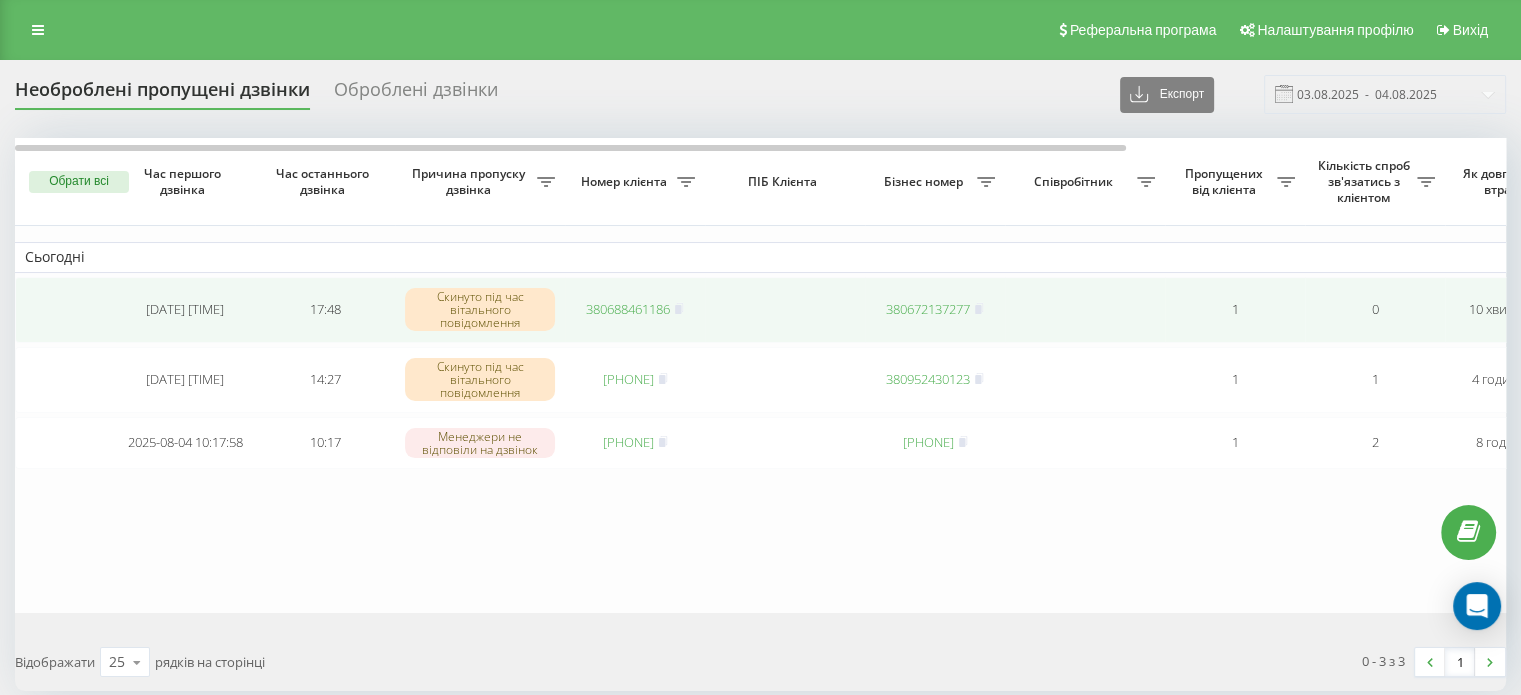 click on "380688461186" at bounding box center (628, 309) 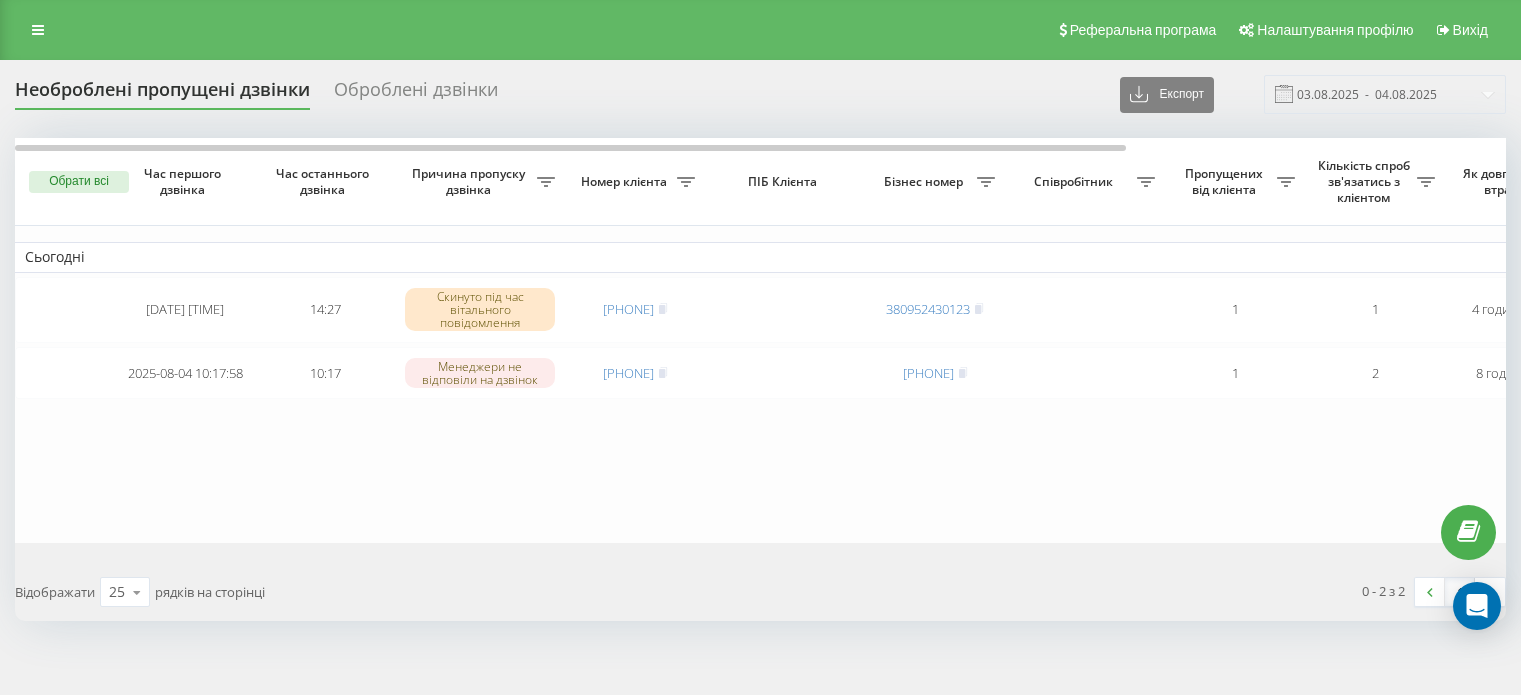 scroll, scrollTop: 0, scrollLeft: 0, axis: both 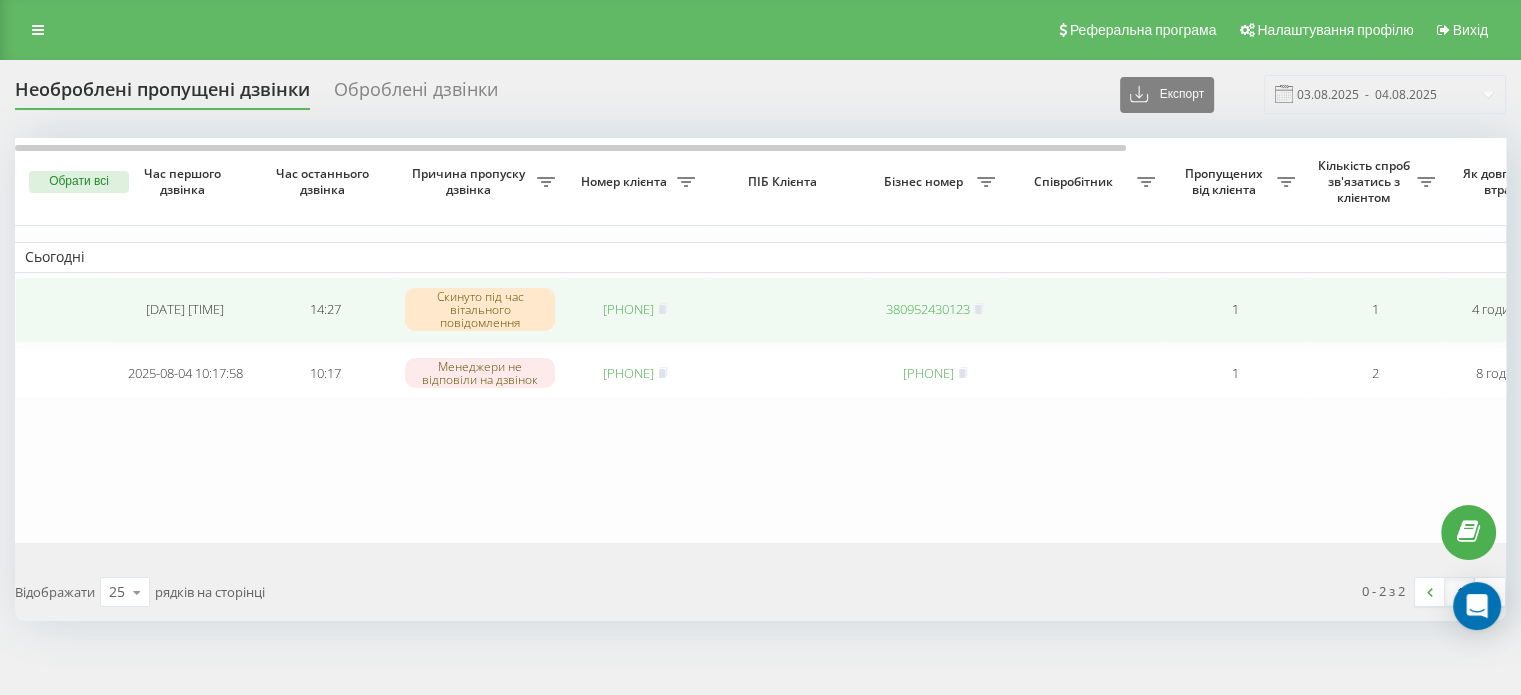 click 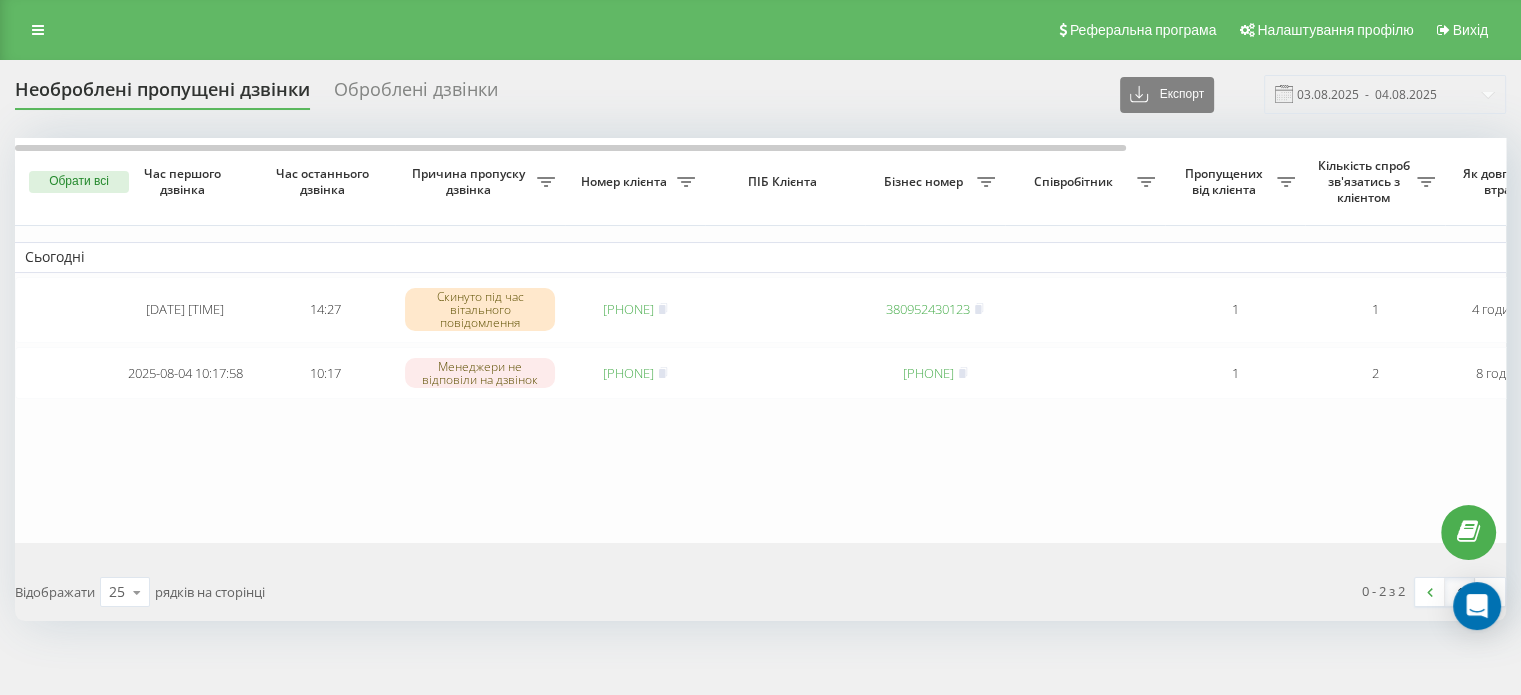 click on "Необроблені пропущені дзвінки Оброблені дзвінки Експорт .csv .xlsx [DATE]  -  [DATE] Обрати всі Час першого дзвінка Час останнього дзвінка Причина пропуску дзвінка Номер клієнта [NAME] Бізнес номер Співробітник Пропущених від клієнта Кількість спроб зв'язатись з клієнтом Як довго дзвінок втрачено Назва схеми переадресації Коментар до дзвінка Сьогодні [DATE] [TIME] [TIME] Скинуто під час вітального повідомлення [PHONE] [PHONE] 1 1 [TIME] Callback Обробити Не вдалося зв'язатися Зв'язався з клієнтом за допомогою іншого каналу Інший варіант [DATE] [TIME] [TIME] [PHONE]" at bounding box center [760, 388] 